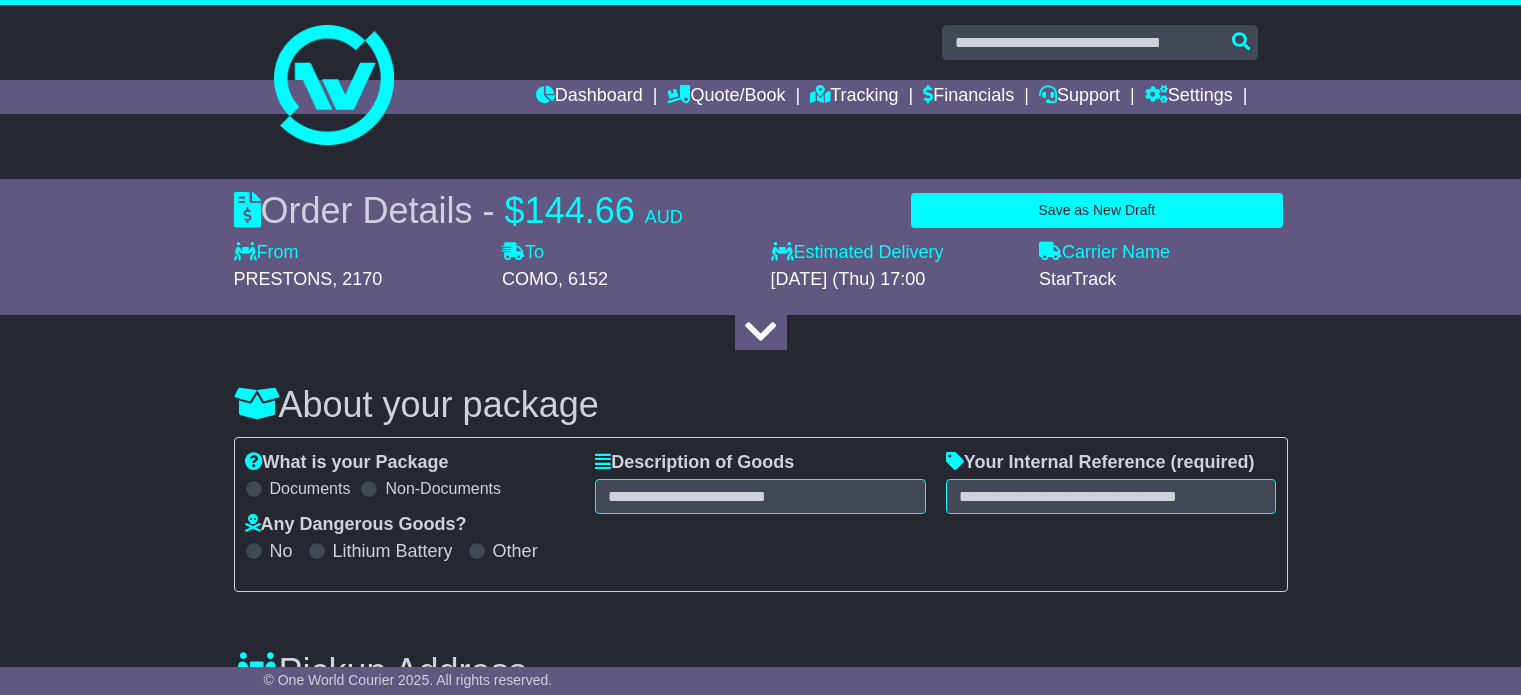 select on "**********" 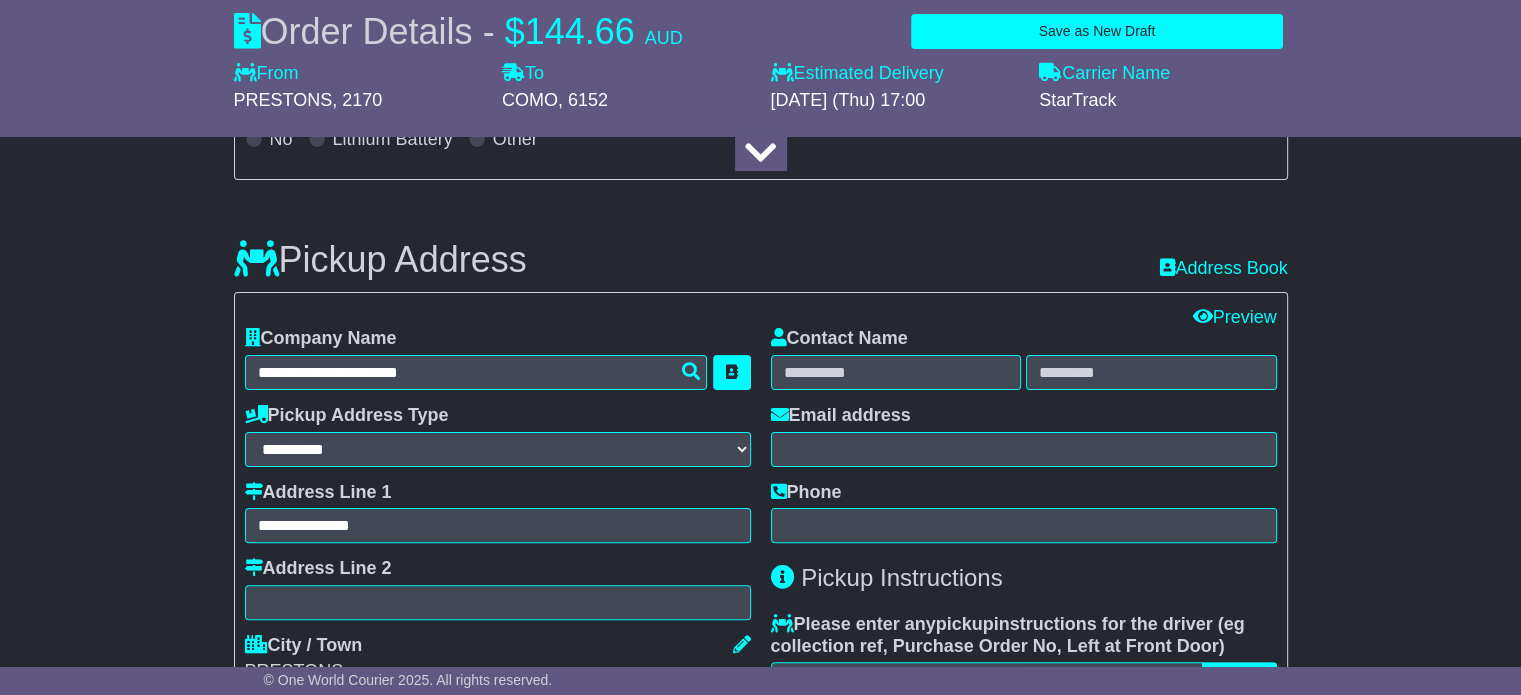 scroll, scrollTop: 0, scrollLeft: 0, axis: both 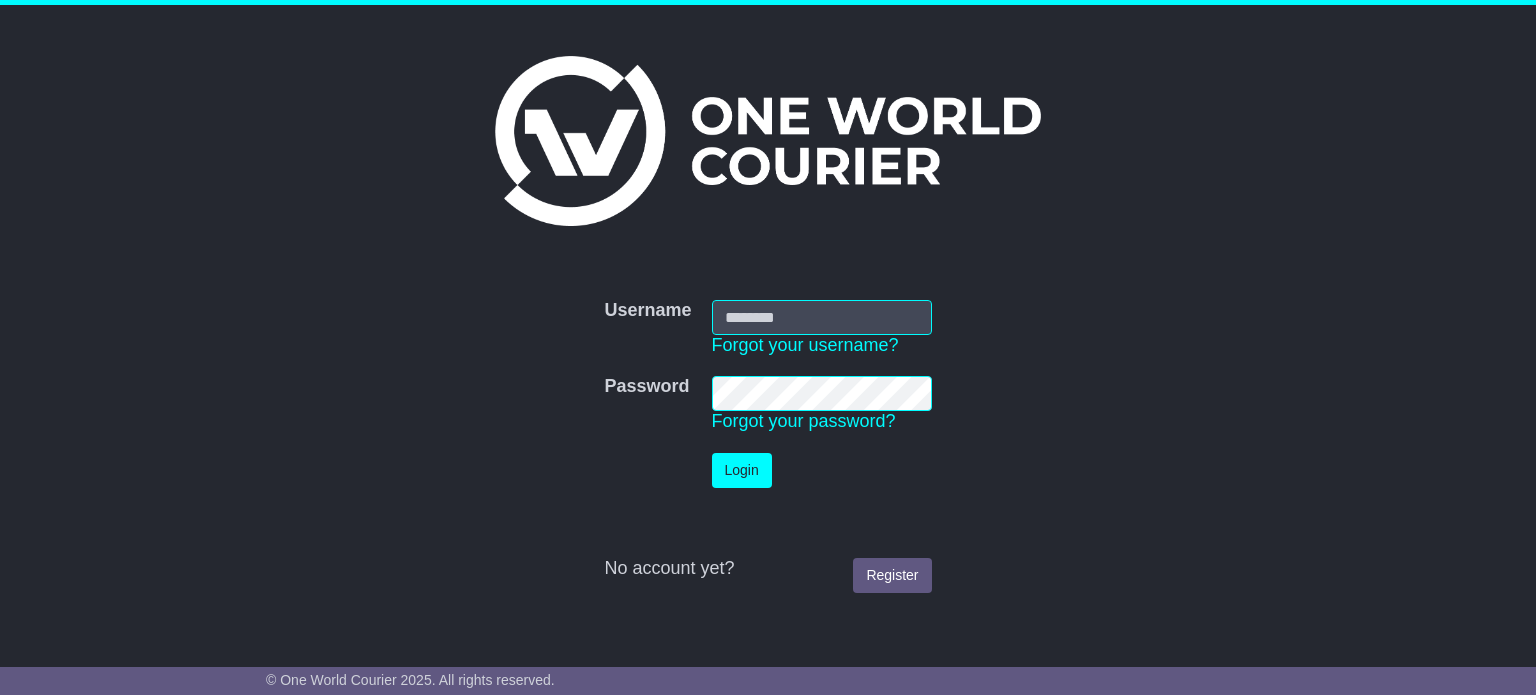 type on "**********" 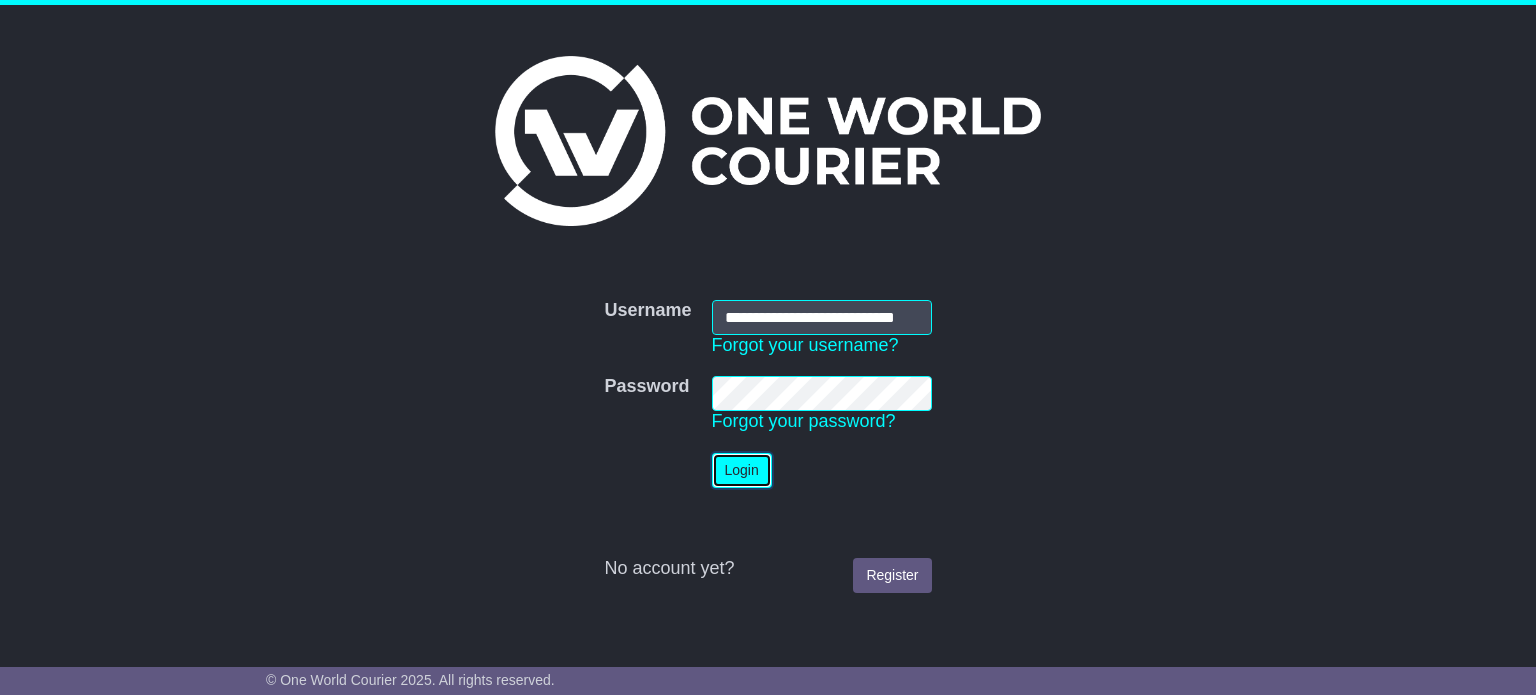click on "Login" at bounding box center [742, 470] 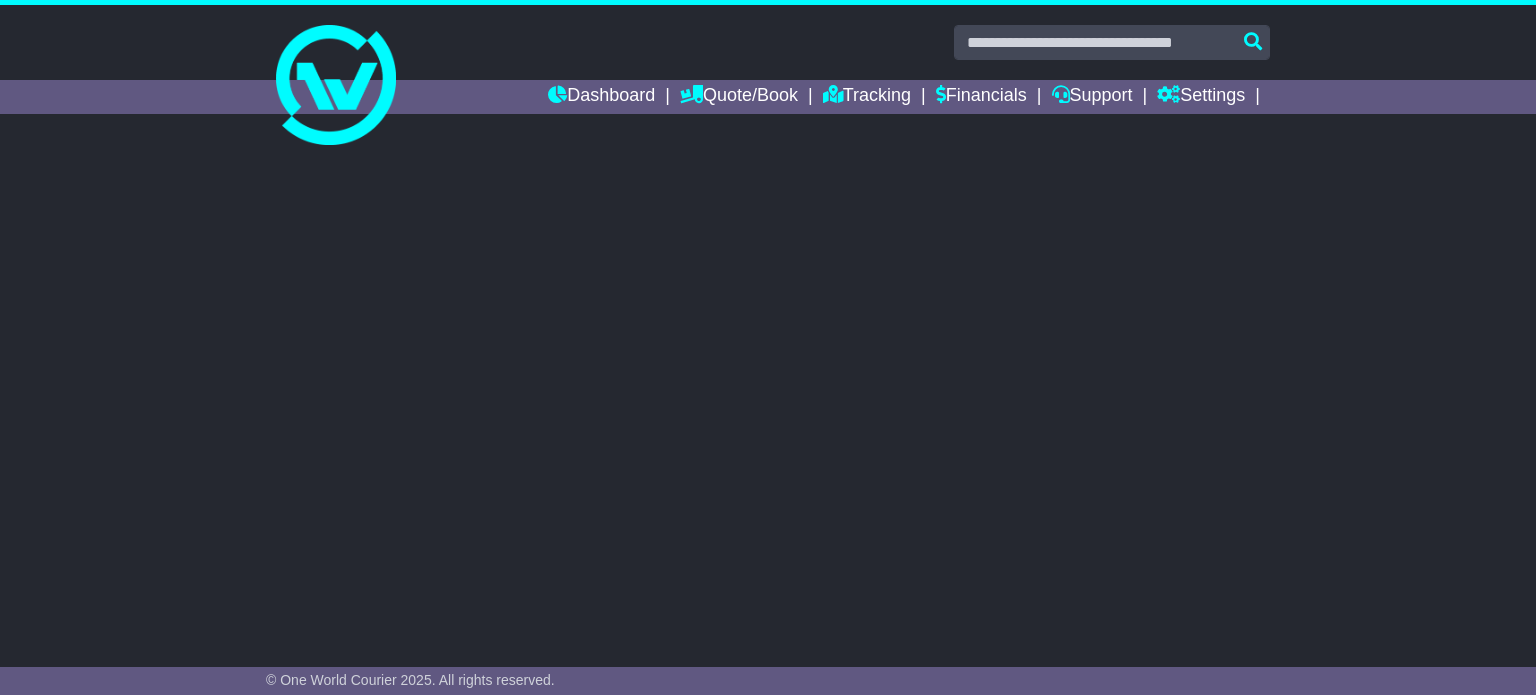 scroll, scrollTop: 0, scrollLeft: 0, axis: both 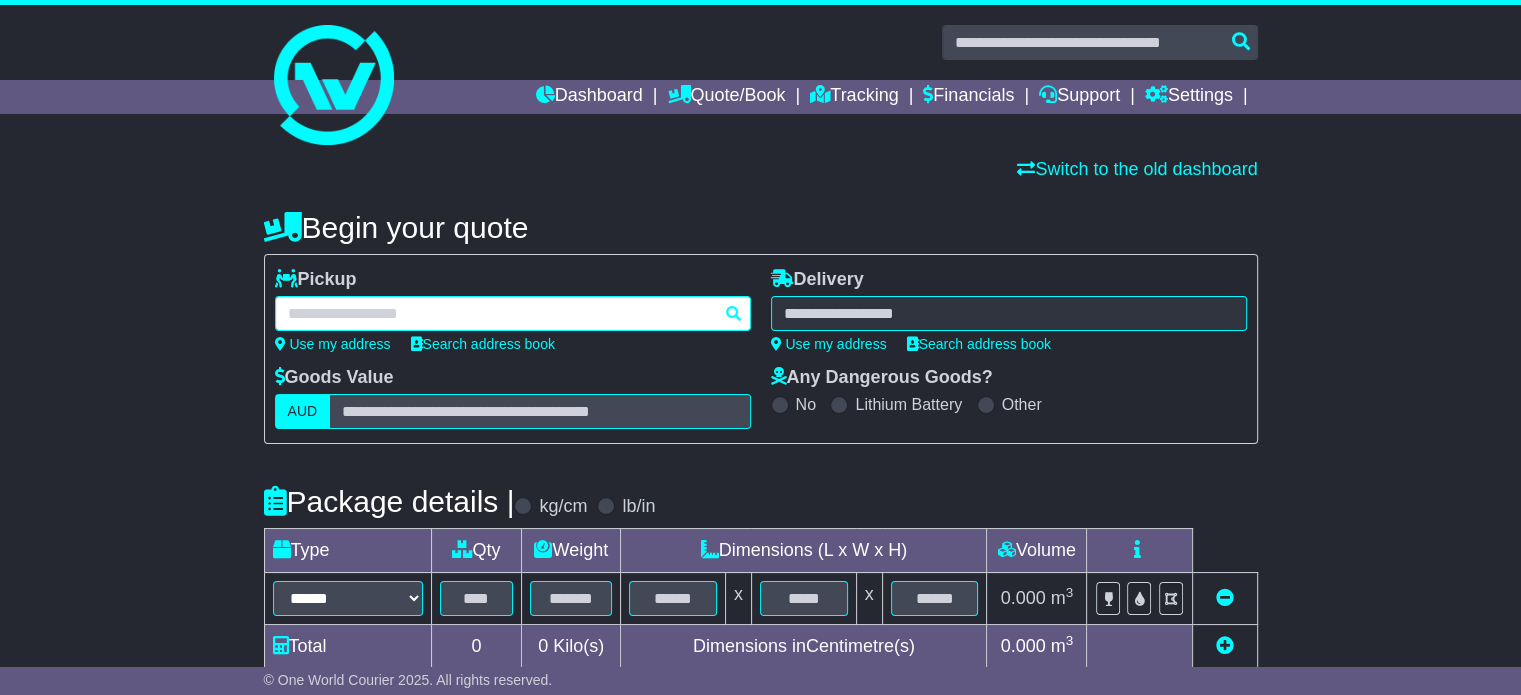 click at bounding box center [513, 313] 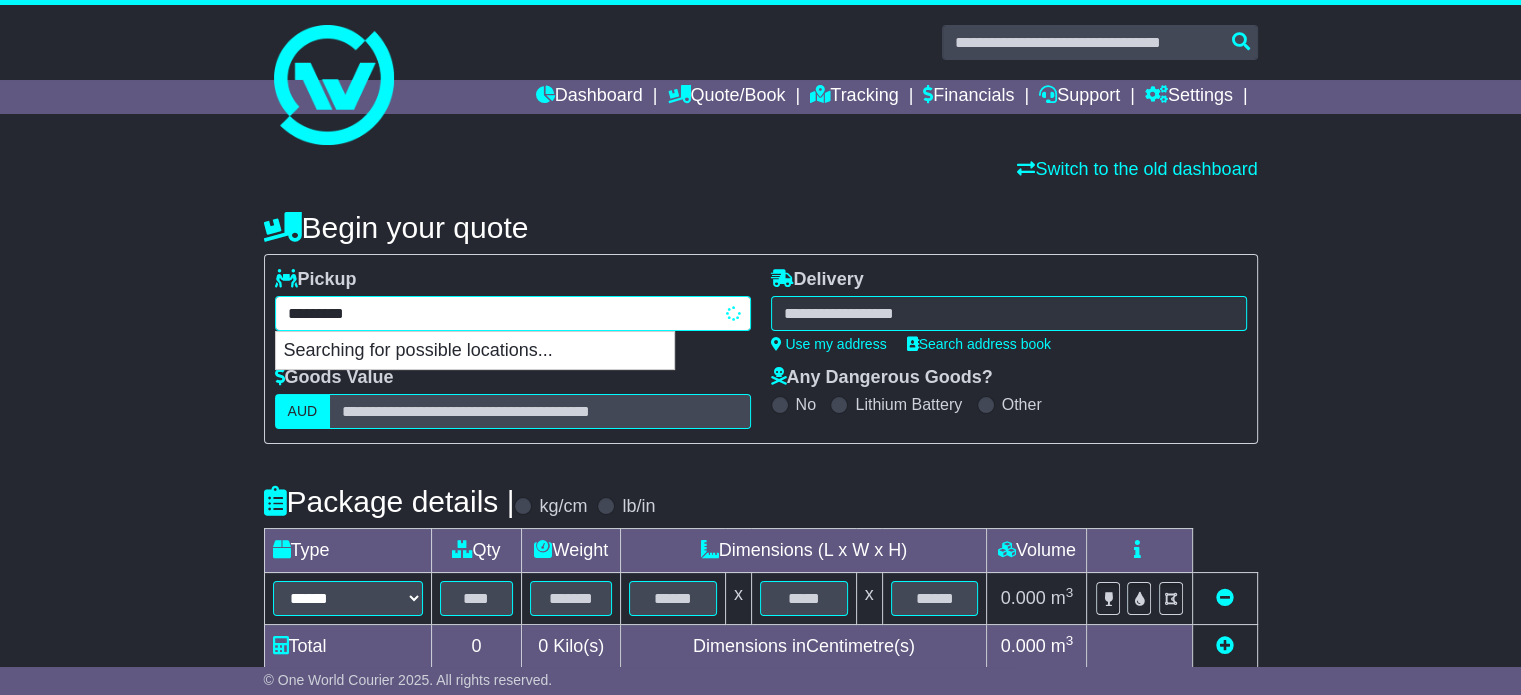type on "********" 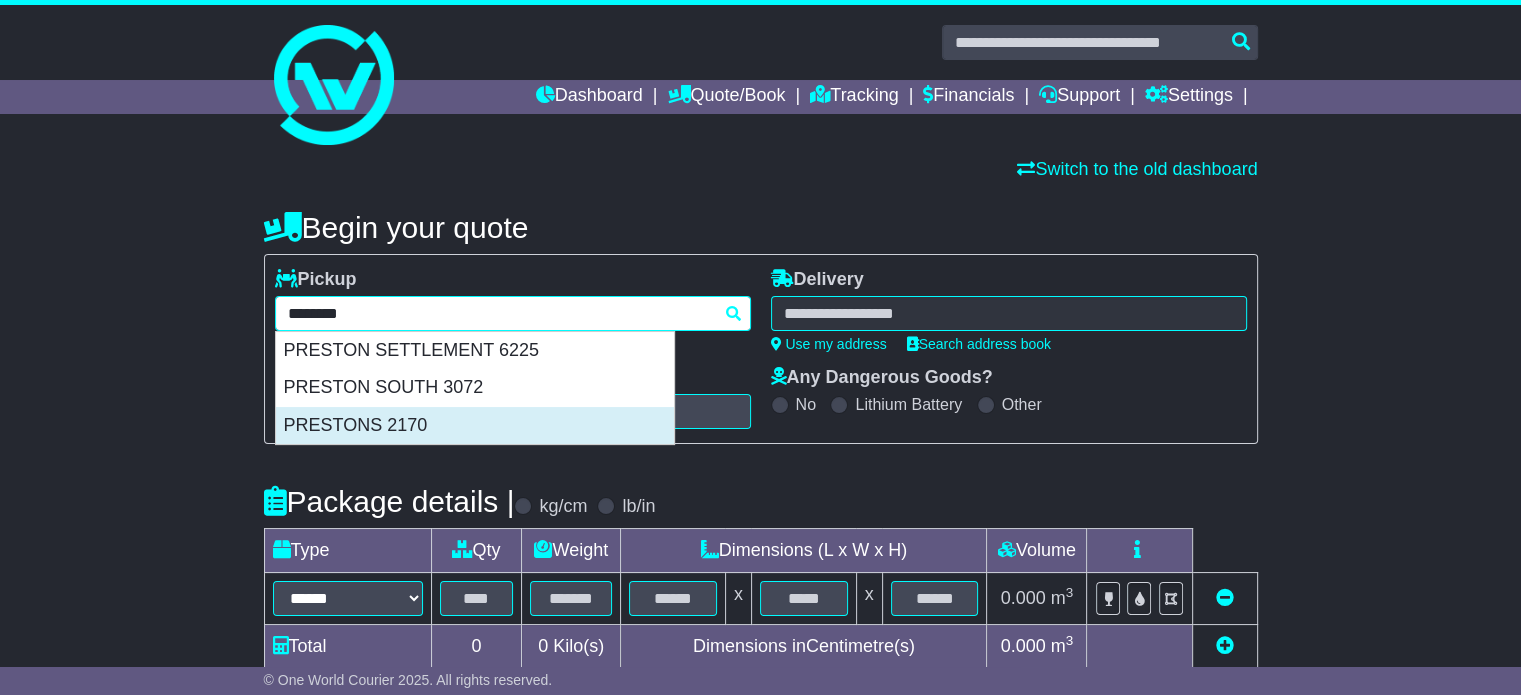 click on "PRESTONS 2170" at bounding box center (475, 426) 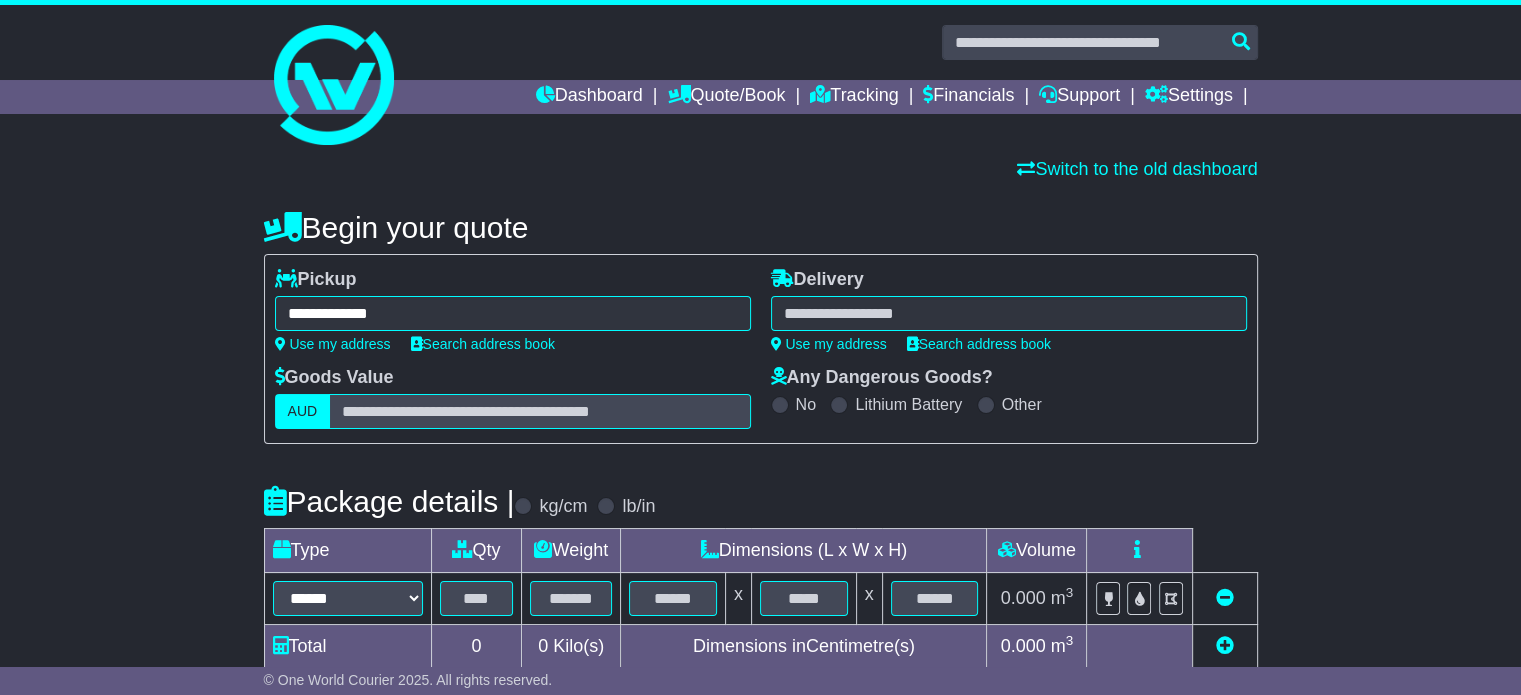 type on "**********" 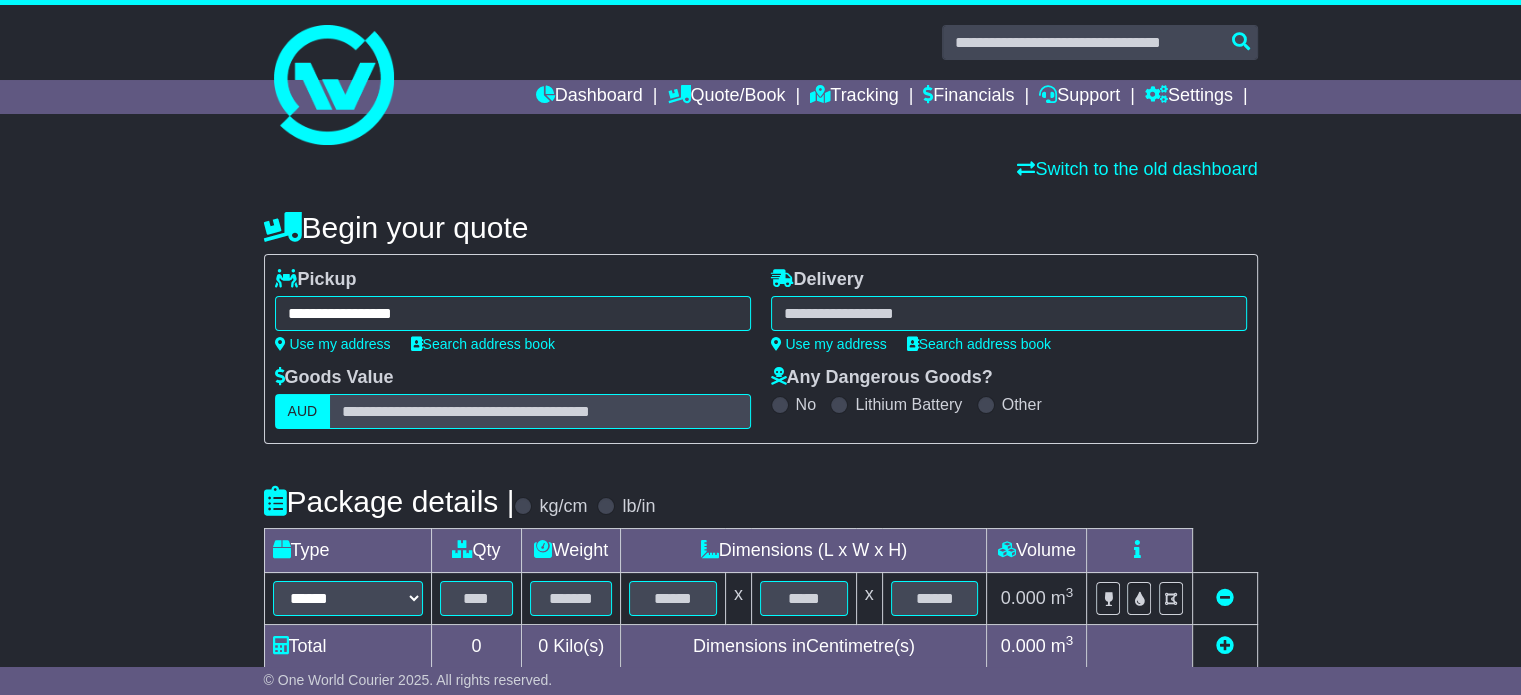 click at bounding box center (1009, 313) 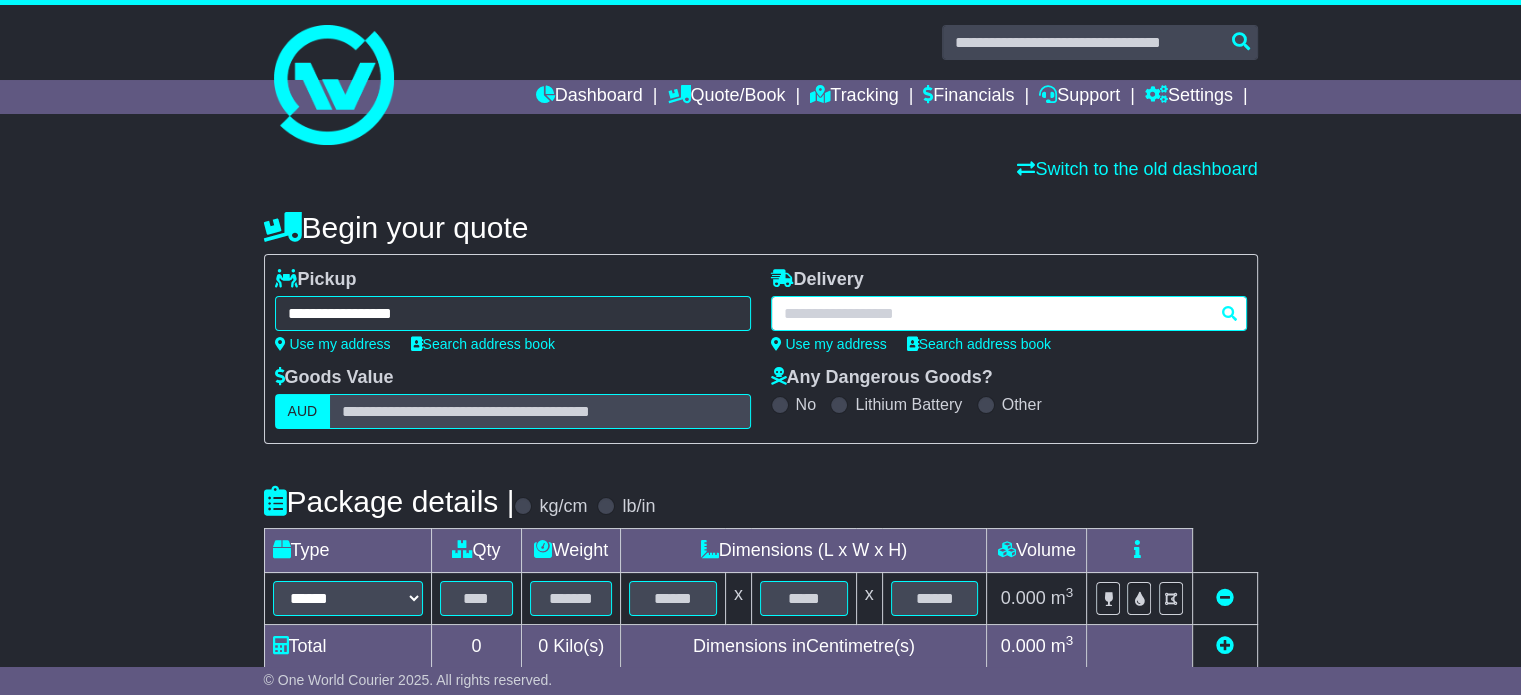 paste on "****" 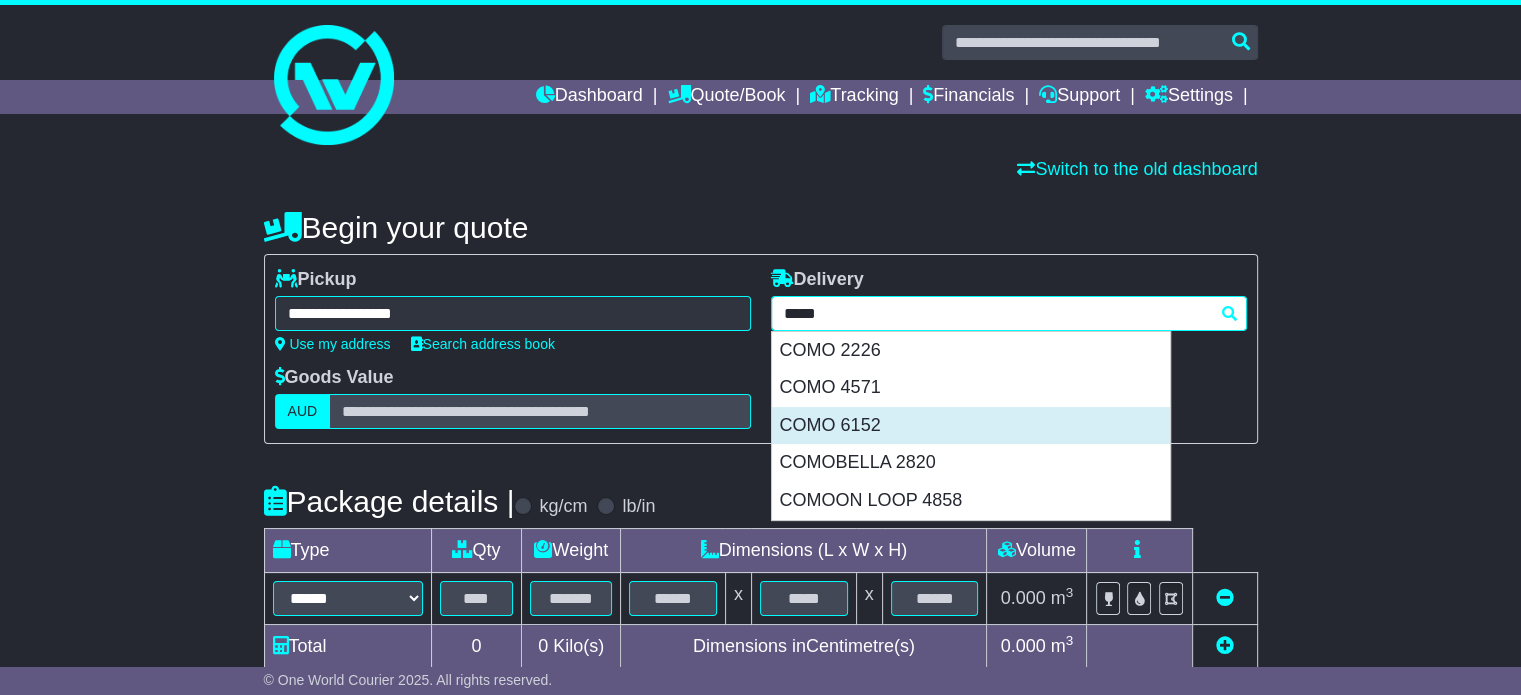 click on "COMO 6152" at bounding box center (971, 426) 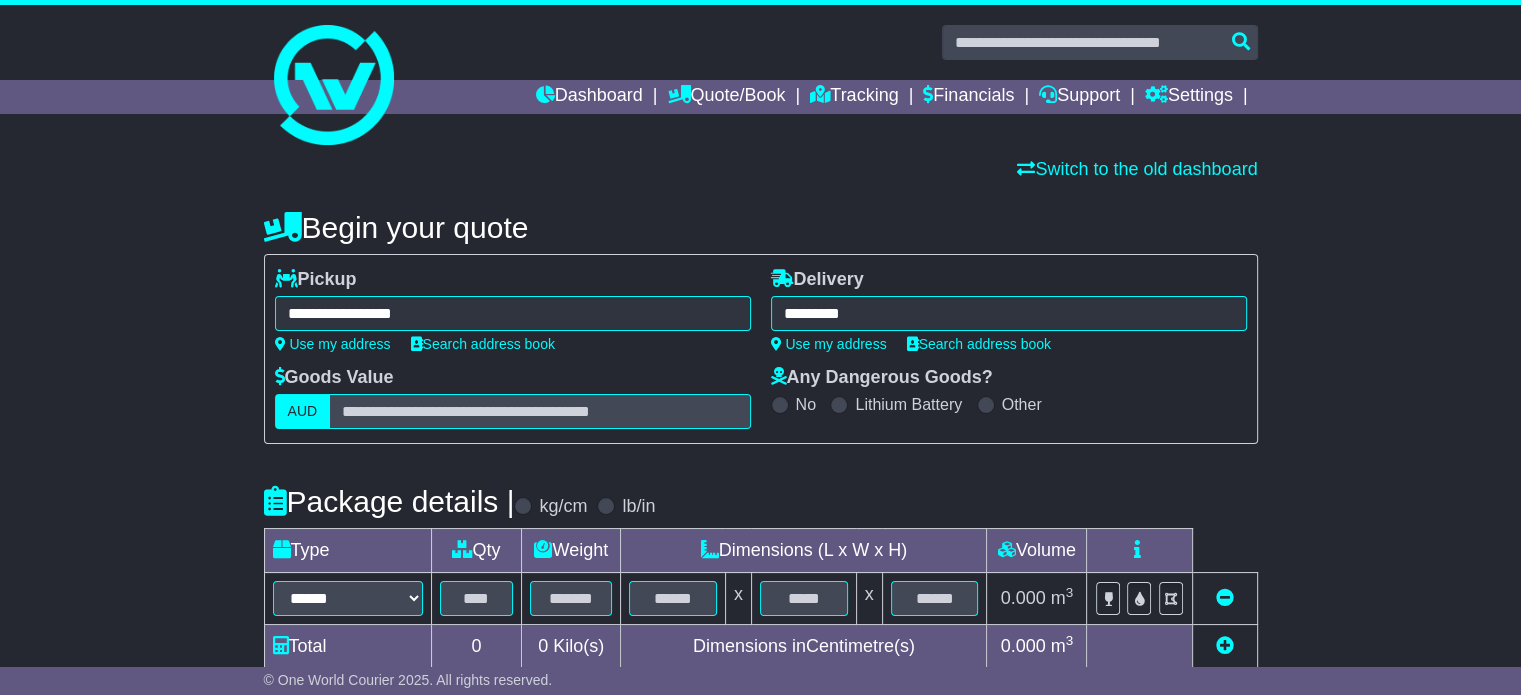 type on "**********" 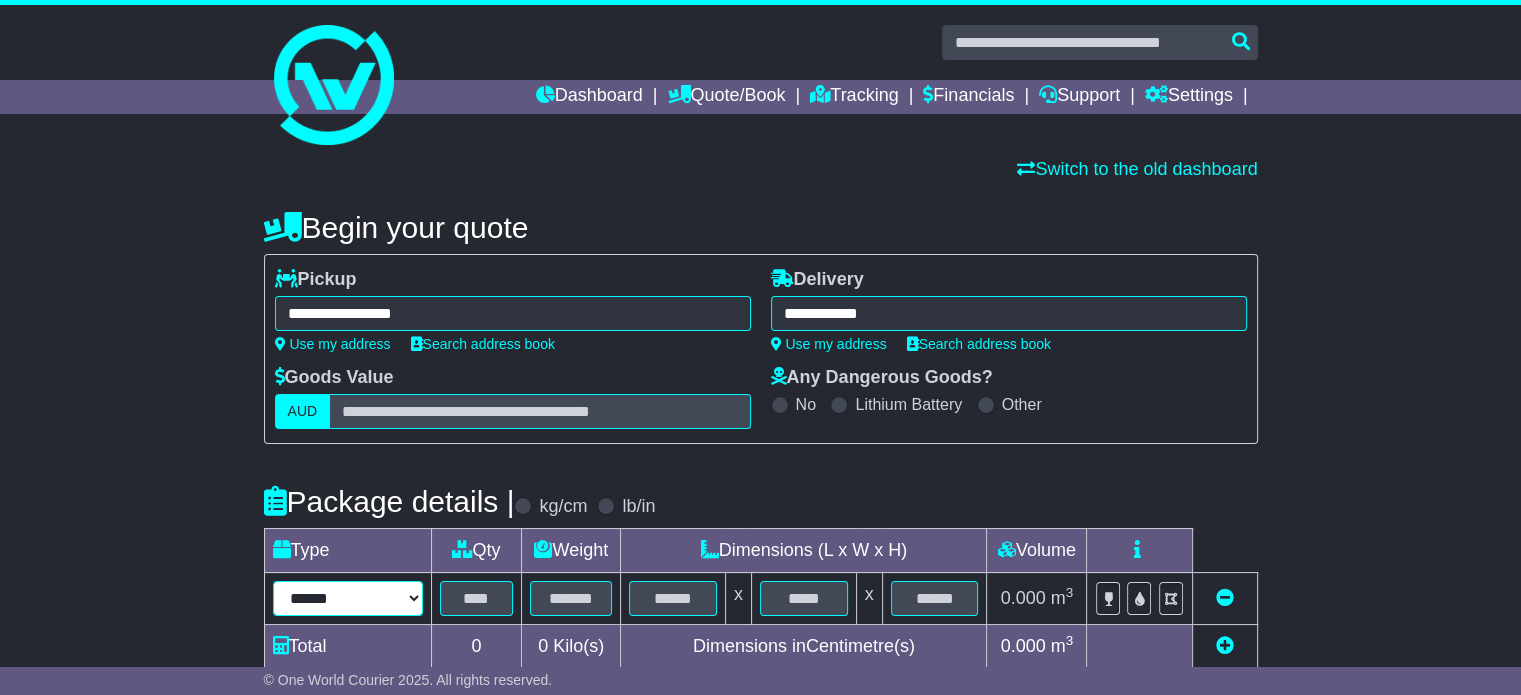 click on "****** ****** *** ******** ***** **** **** ****** *** *******" at bounding box center (348, 598) 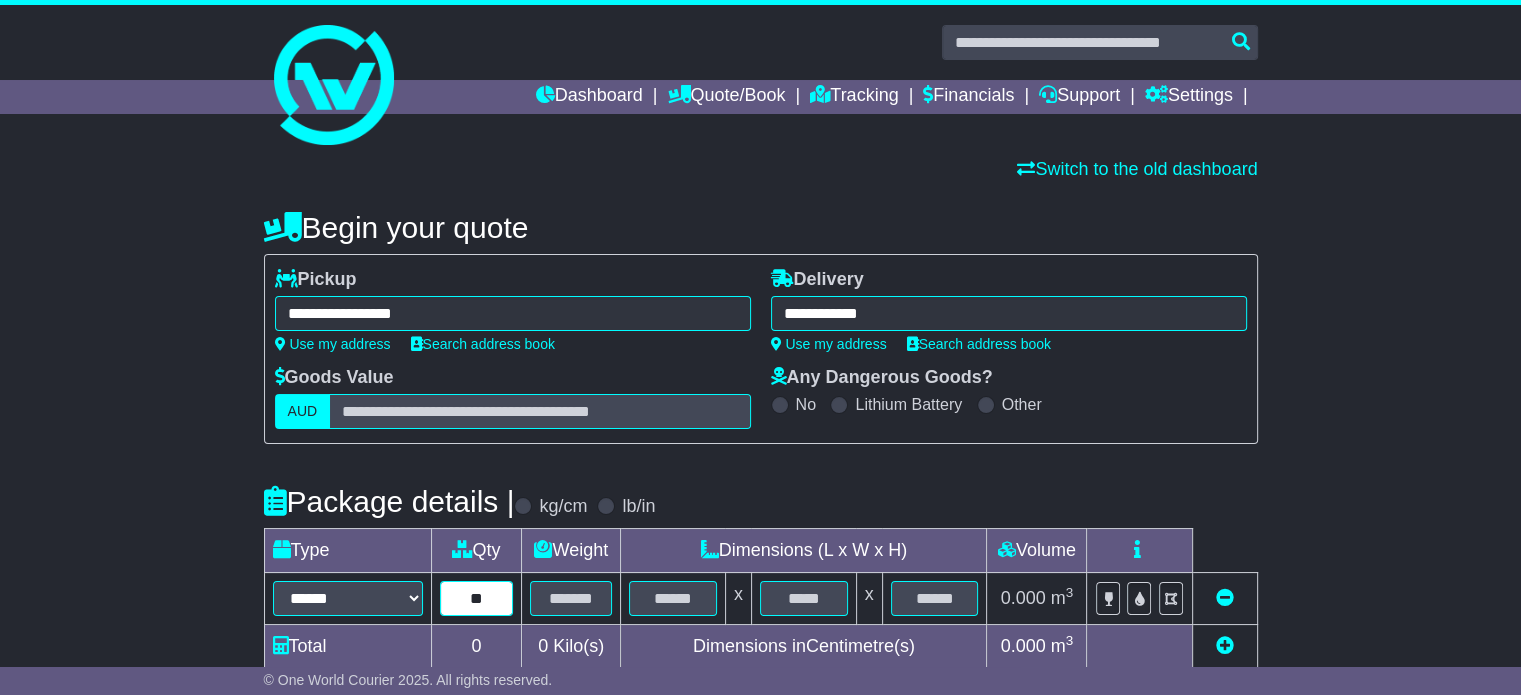 type on "**" 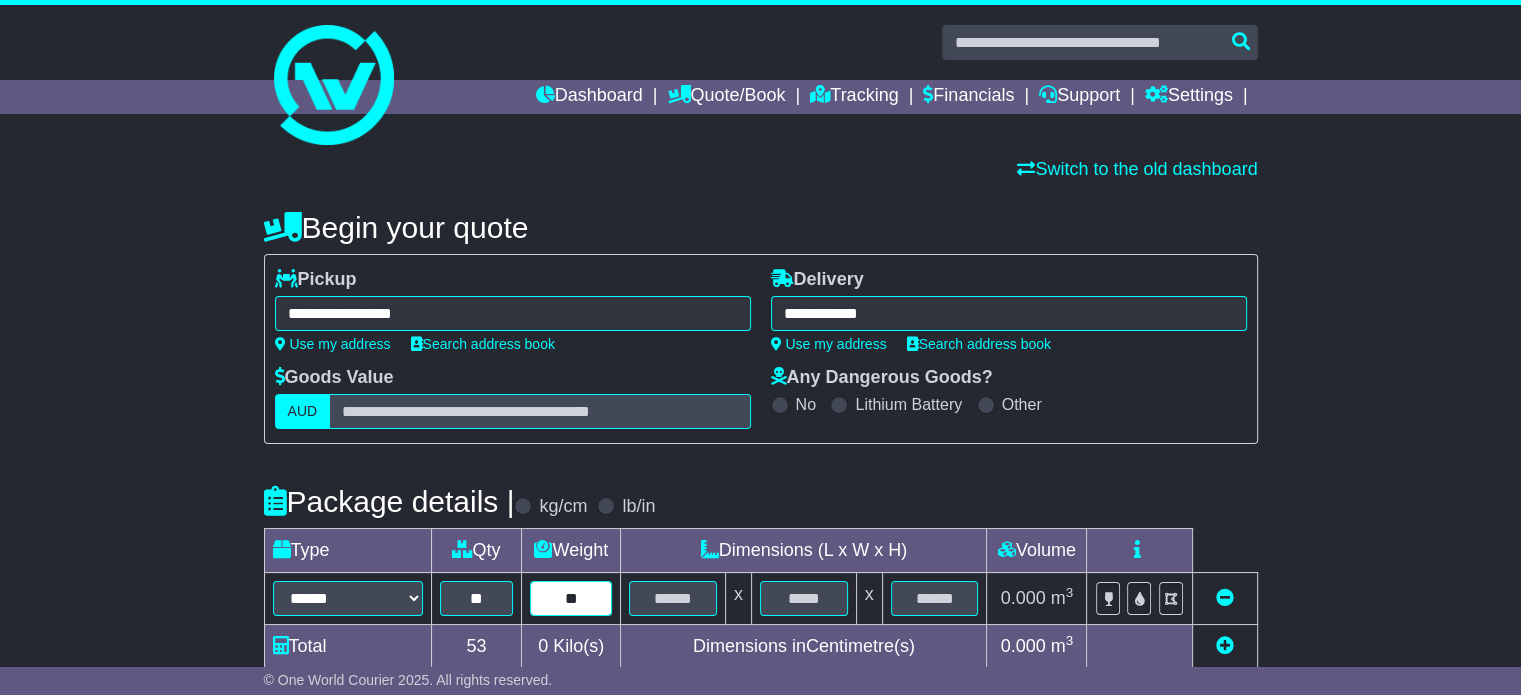 type on "**" 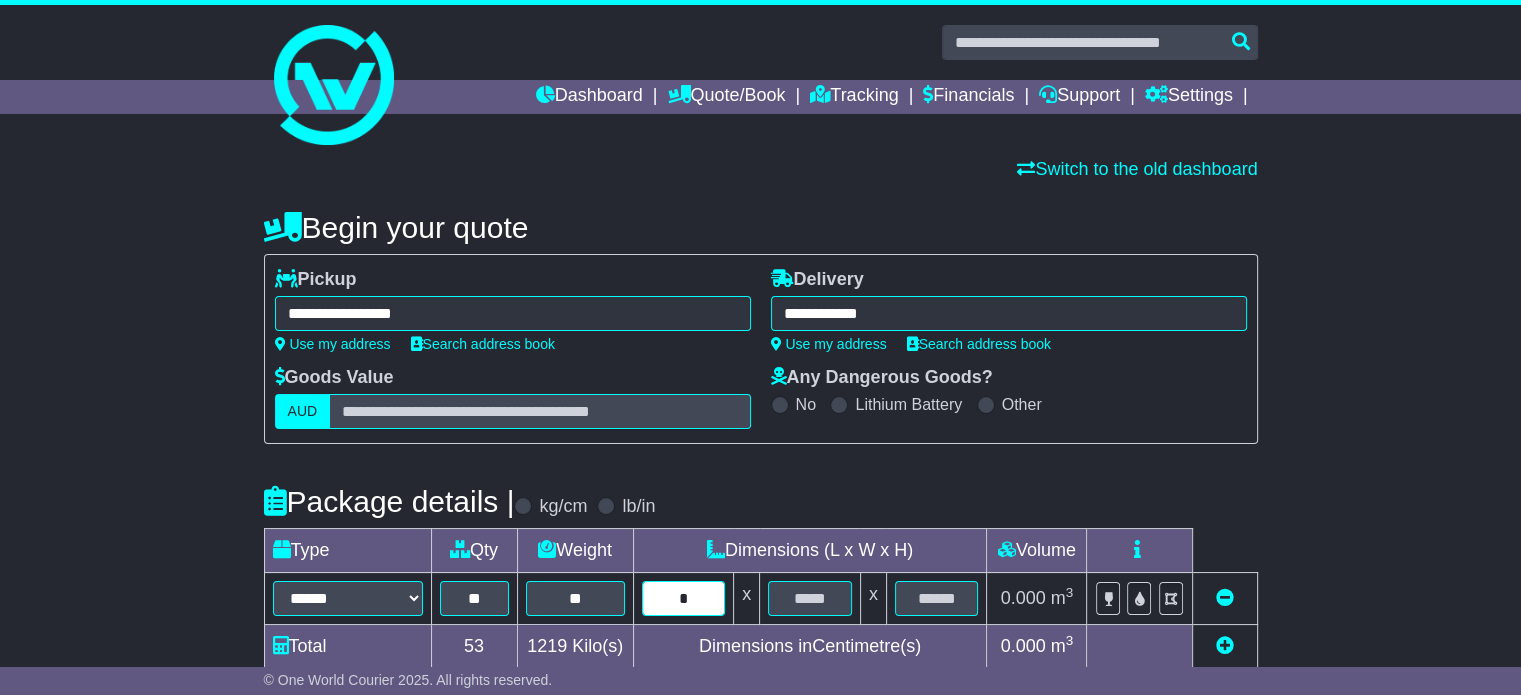 type on "*" 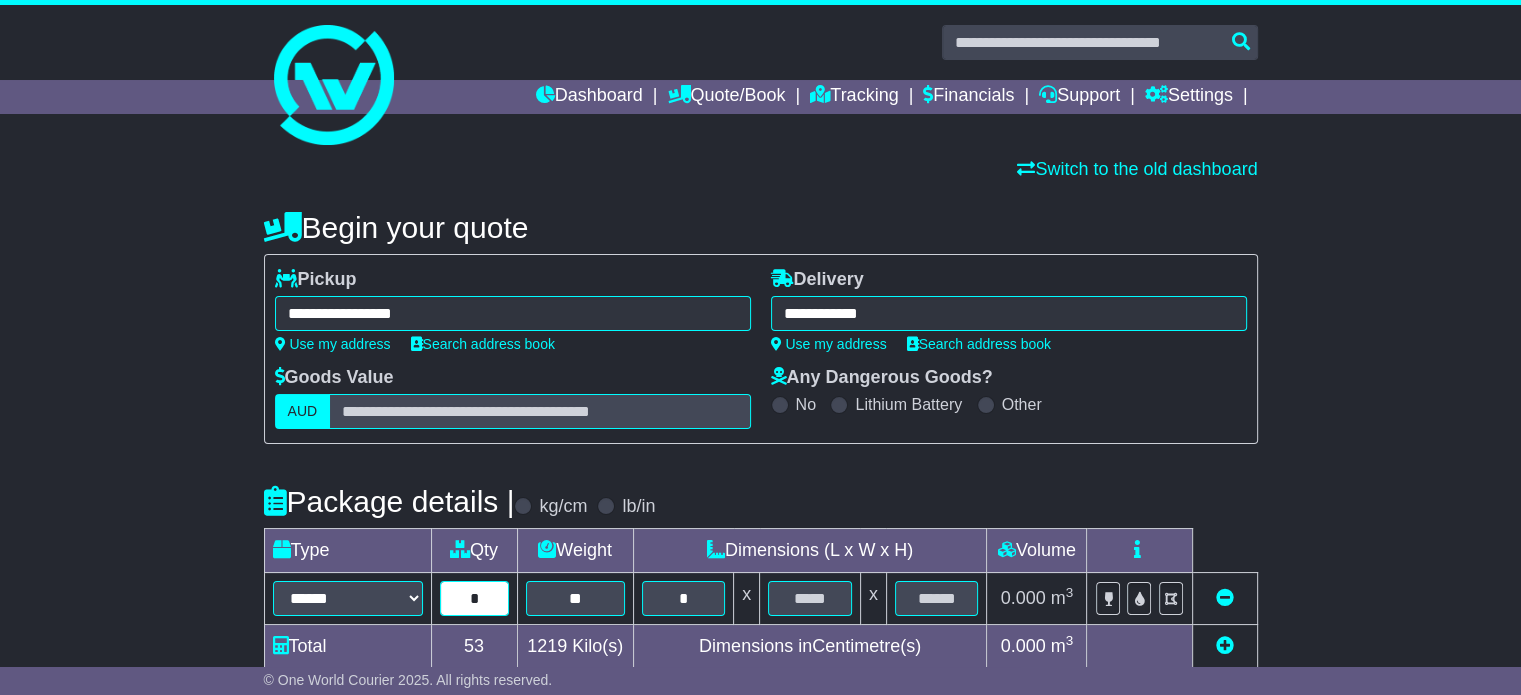 type on "*" 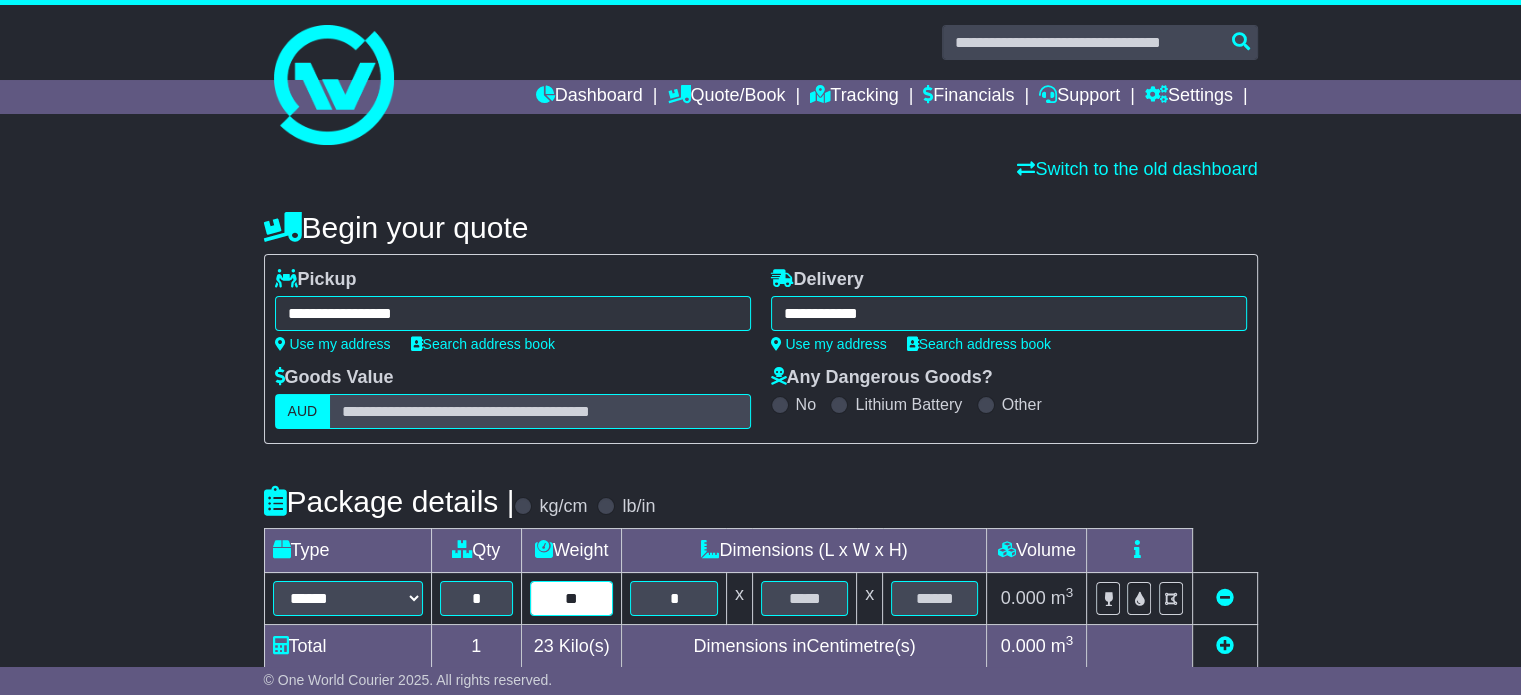 type on "**" 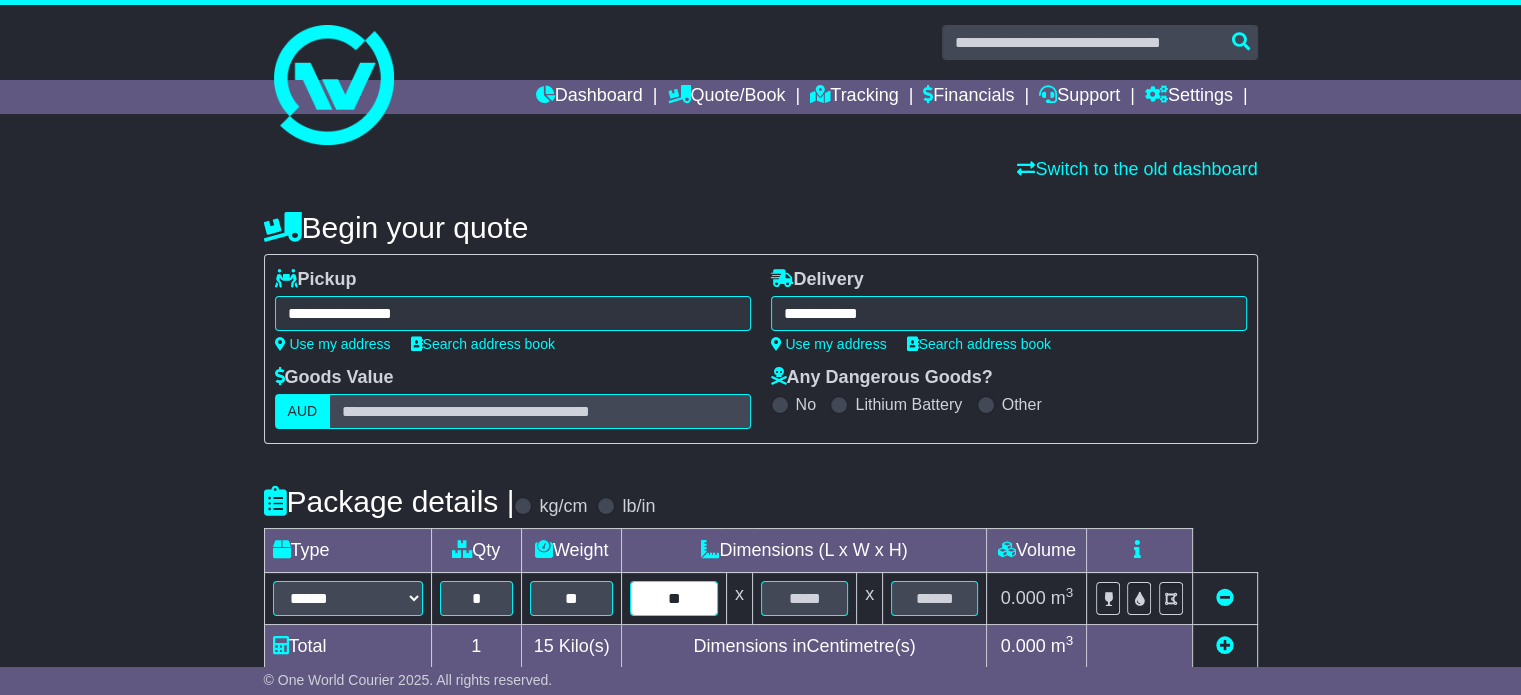 type on "**" 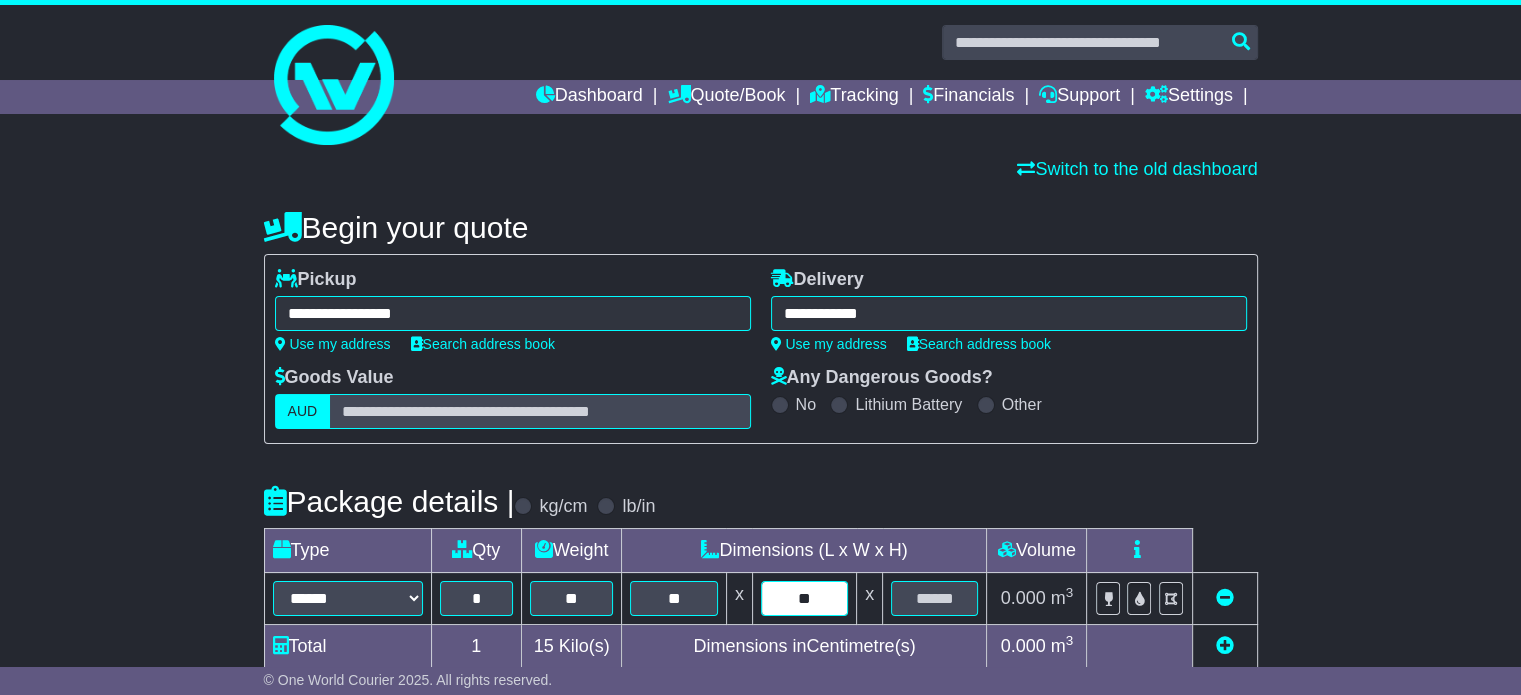 type on "**" 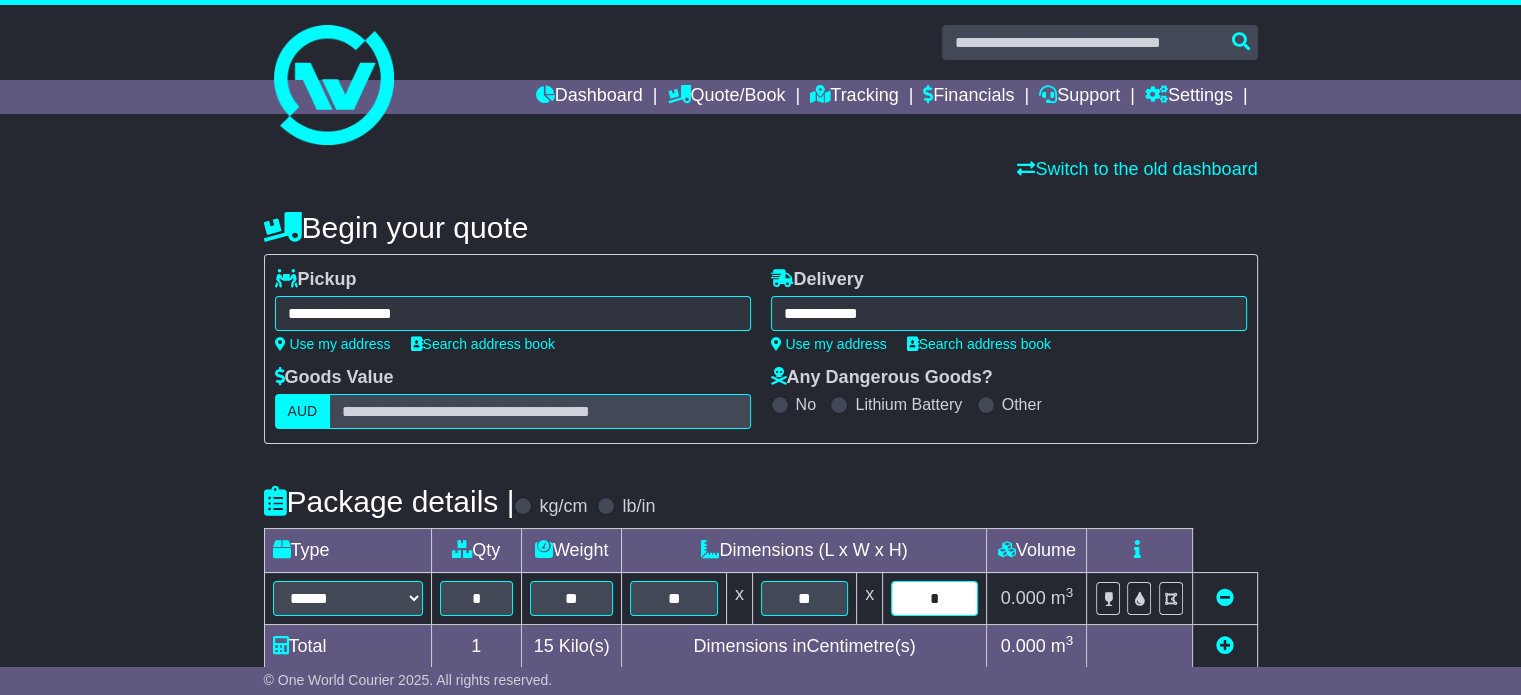 type on "*" 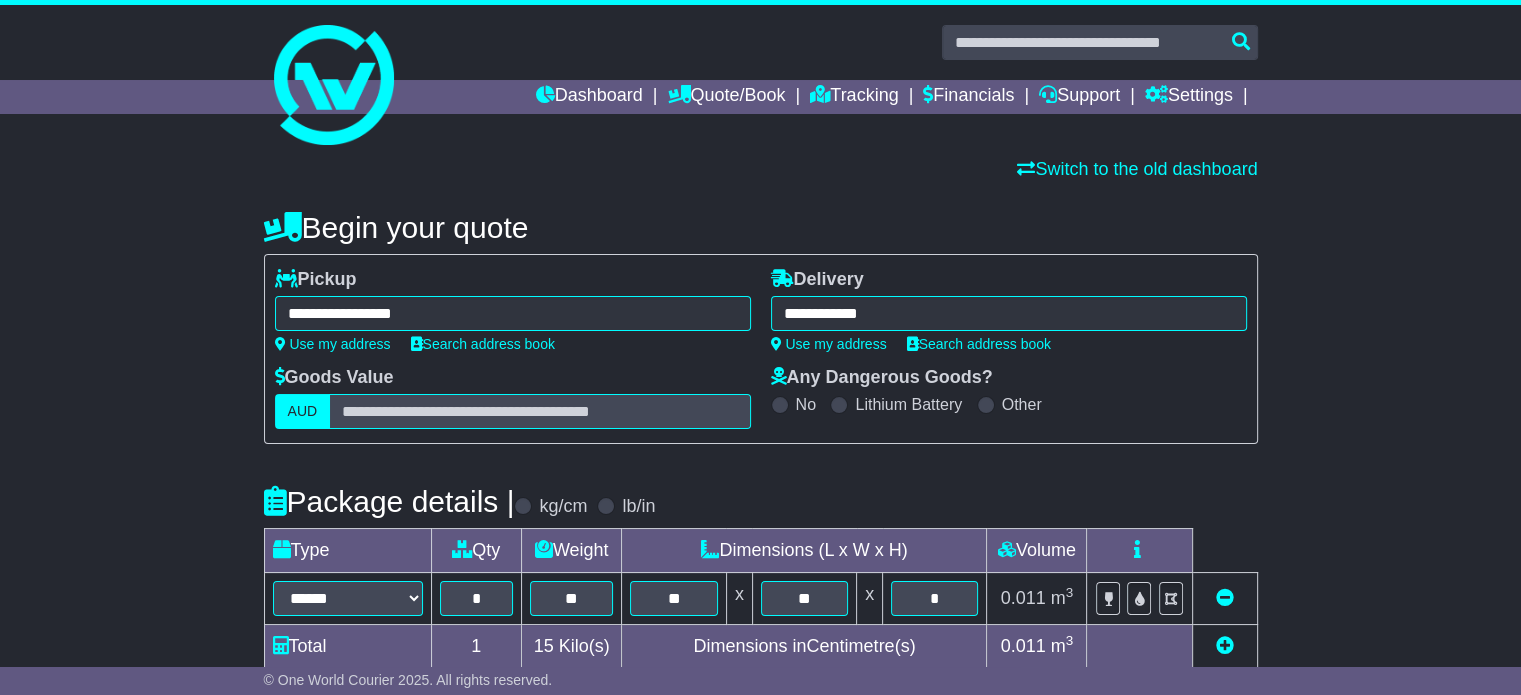 click on "Package details |
kg/cm
lb/in" at bounding box center [761, 501] 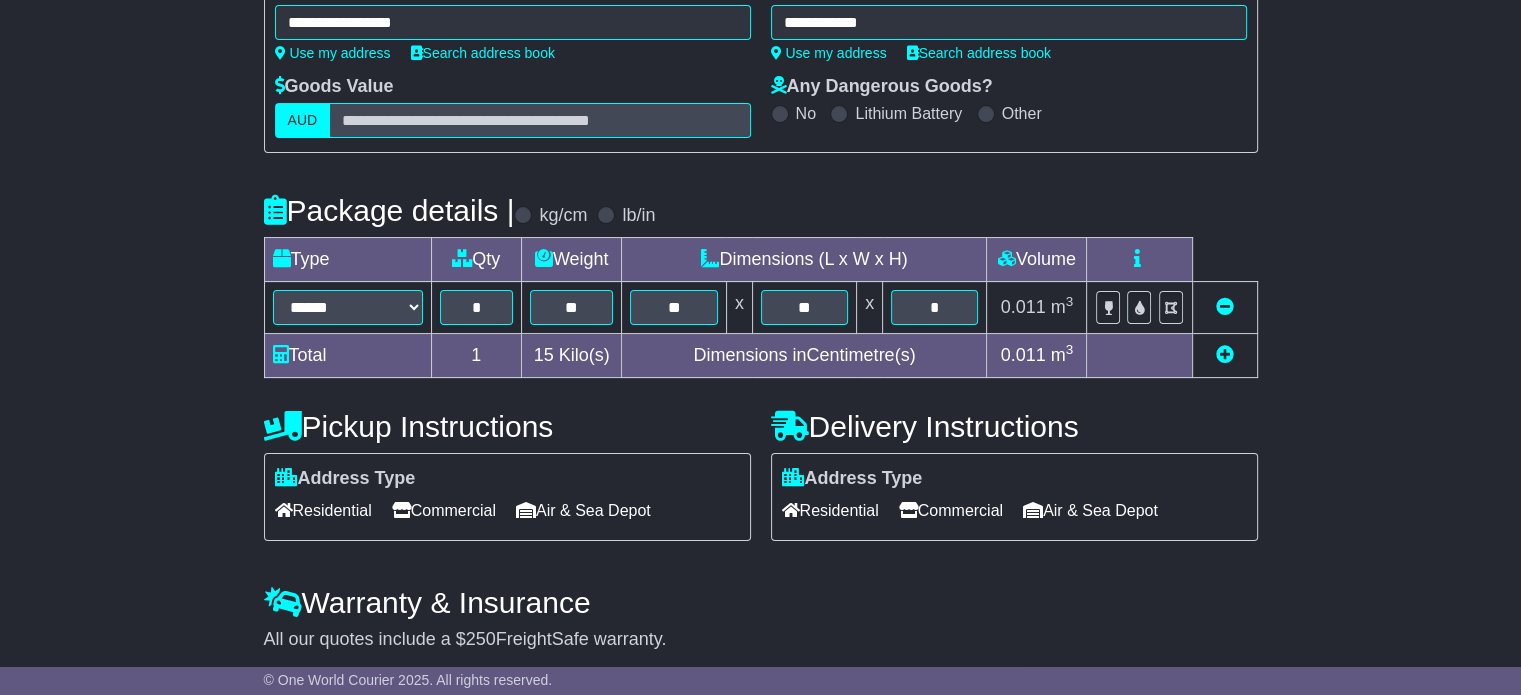scroll, scrollTop: 292, scrollLeft: 0, axis: vertical 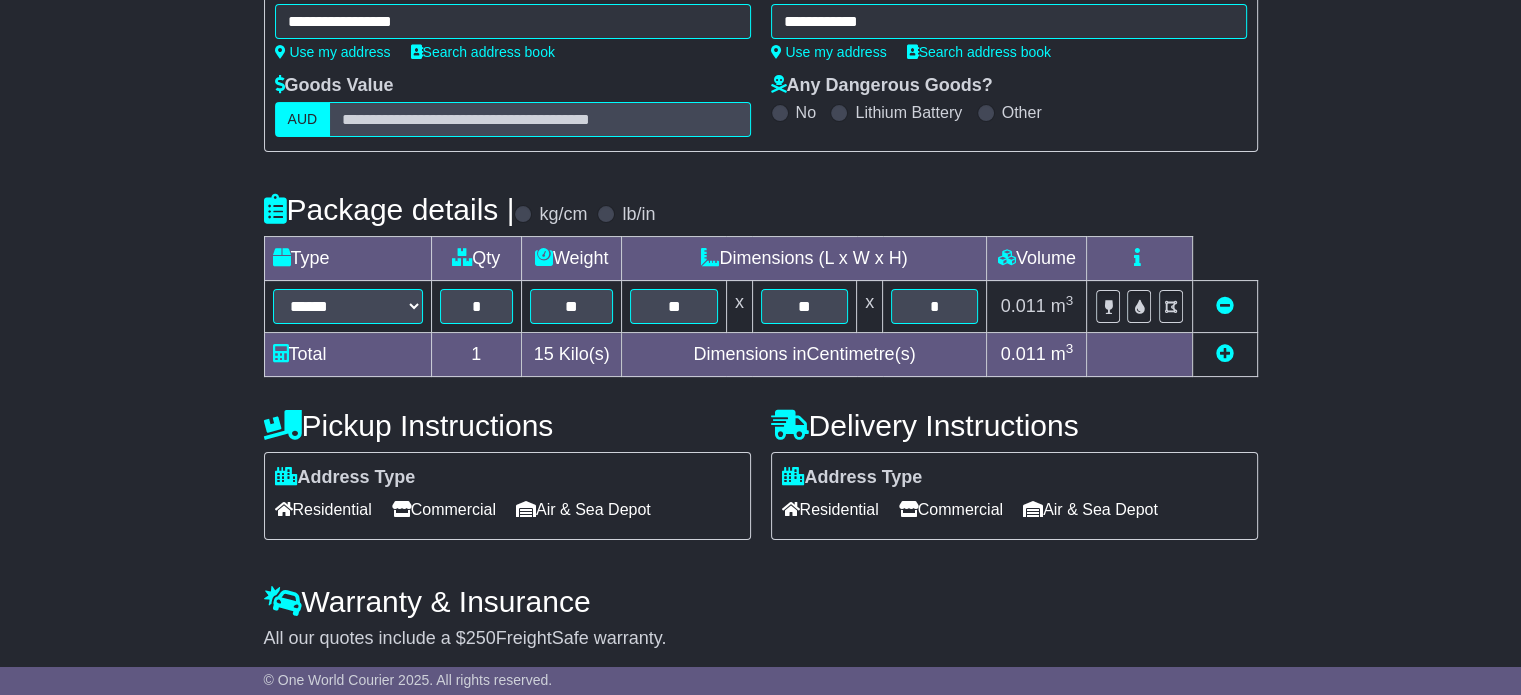 click at bounding box center (1225, 353) 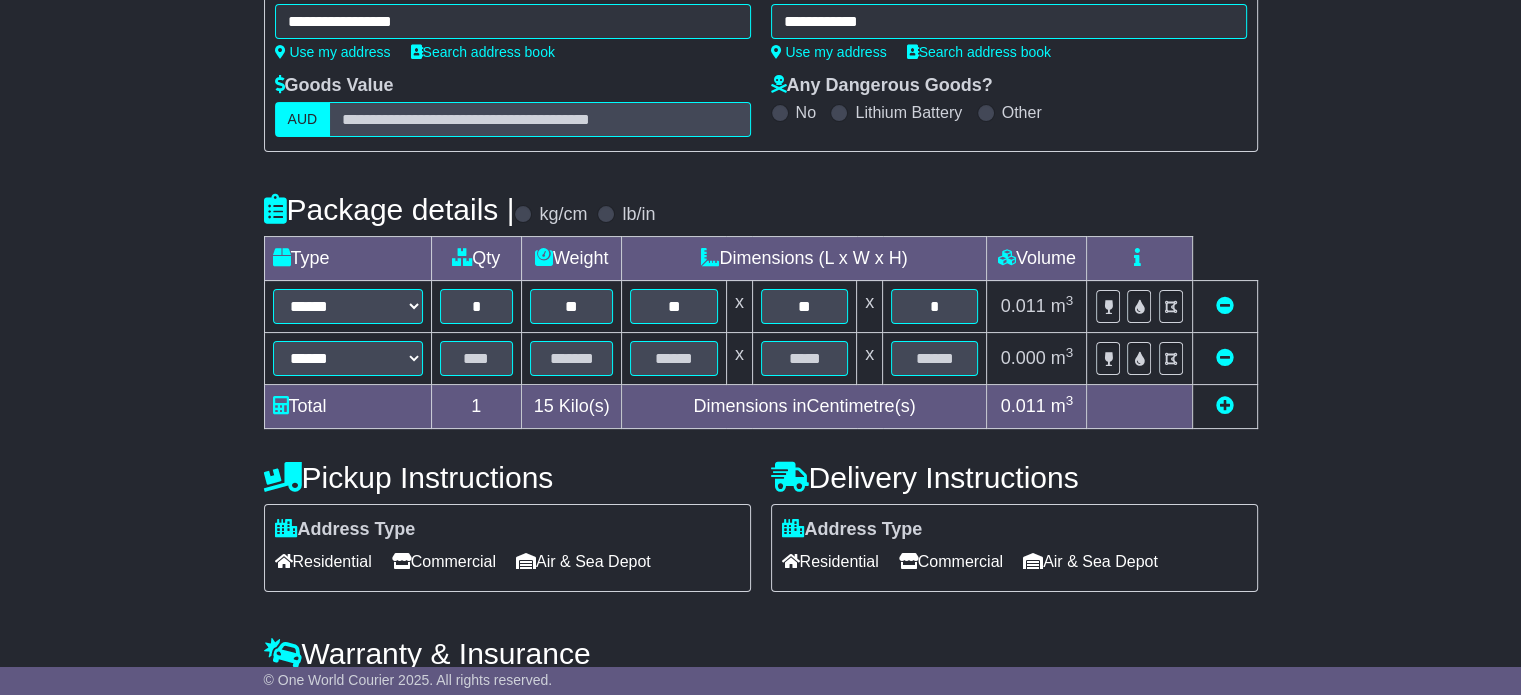 click at bounding box center (1225, 405) 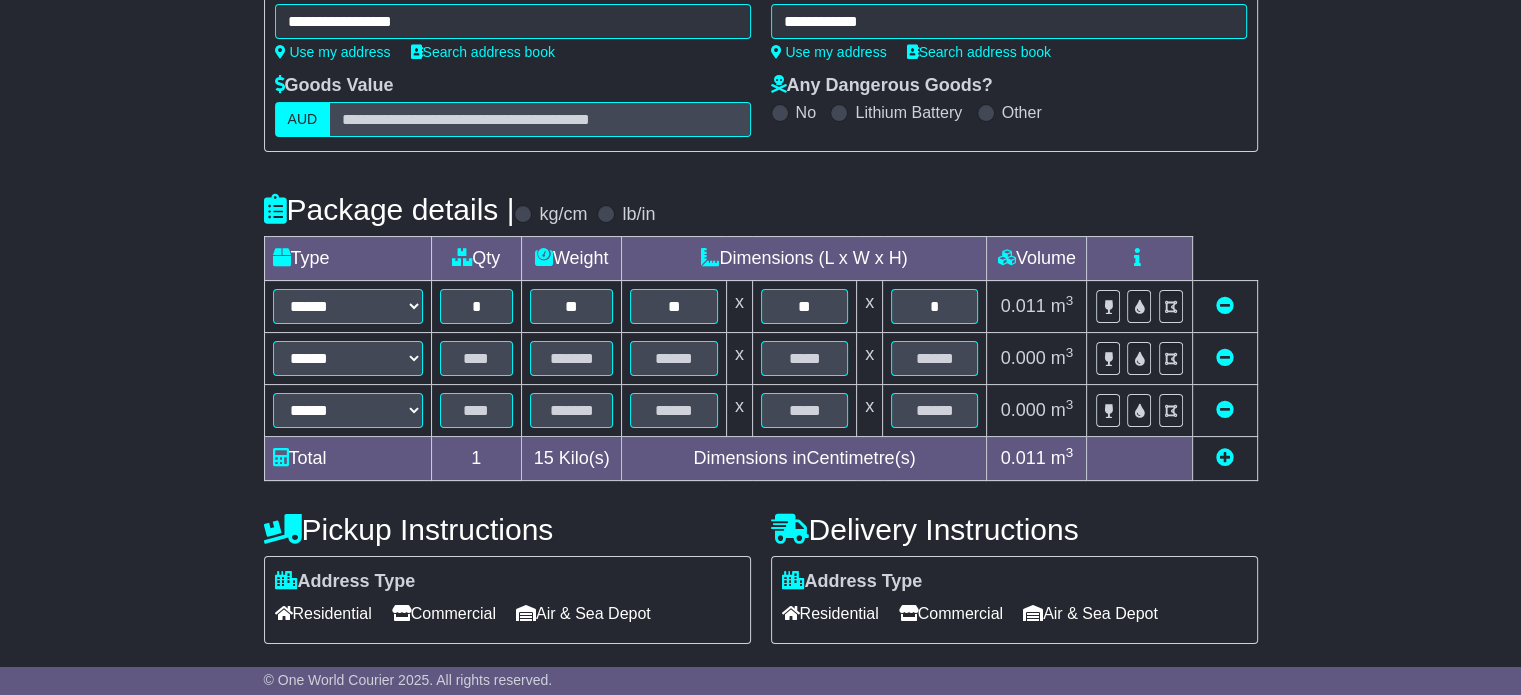 click at bounding box center (1225, 457) 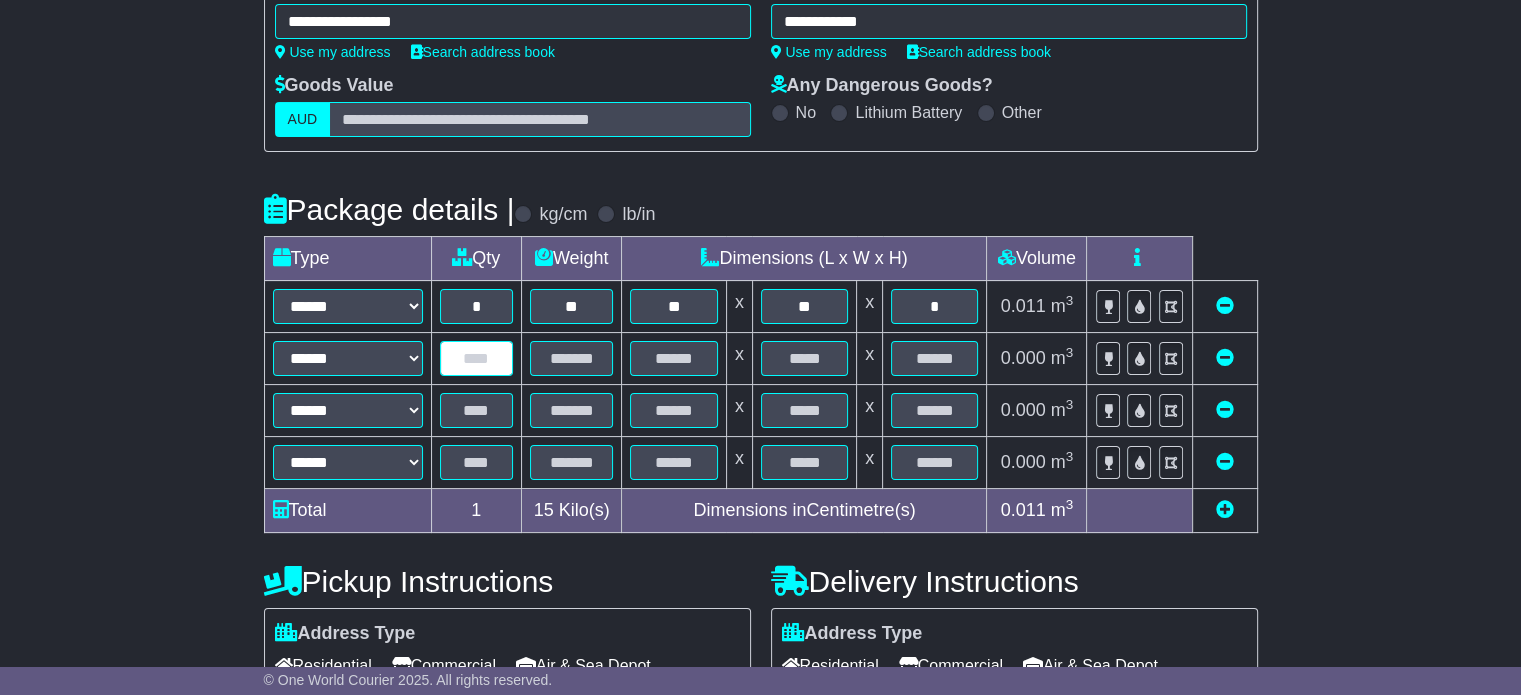 click at bounding box center [476, 358] 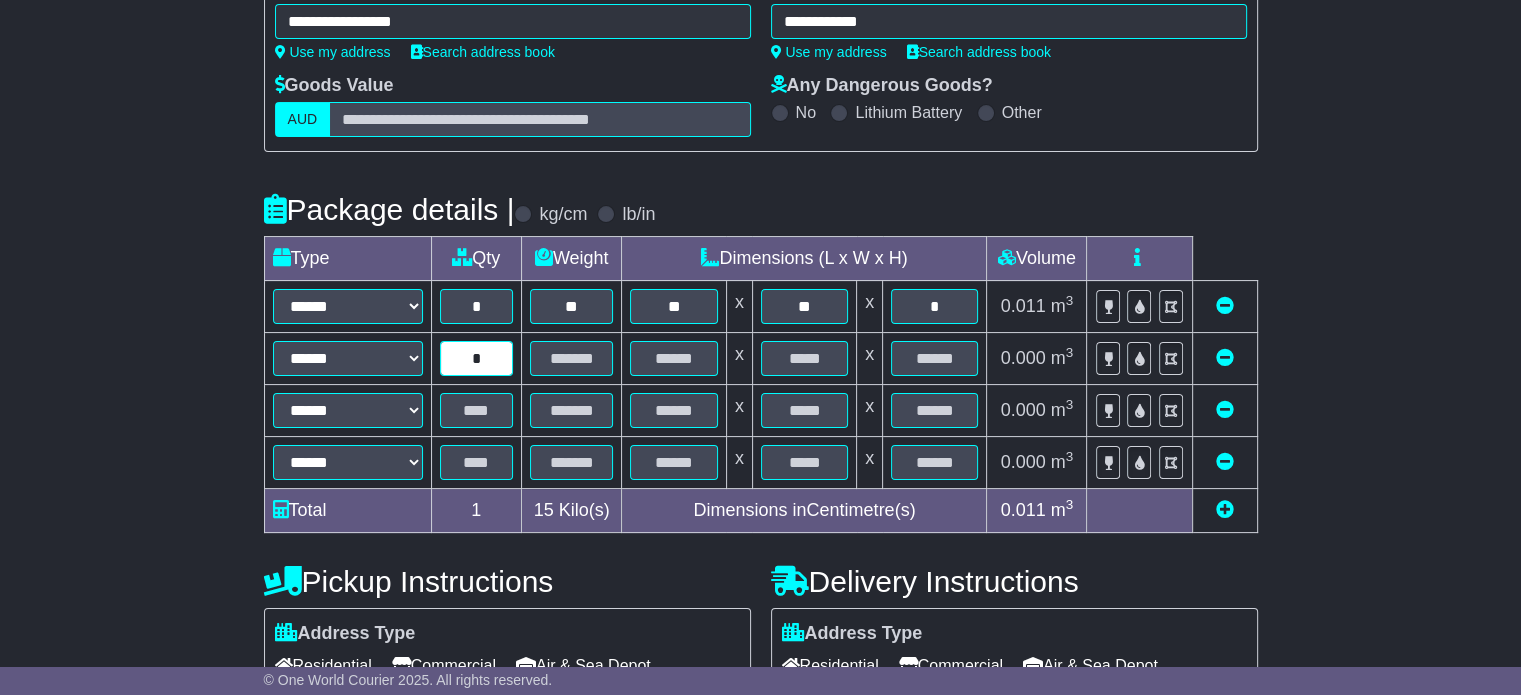 type on "*" 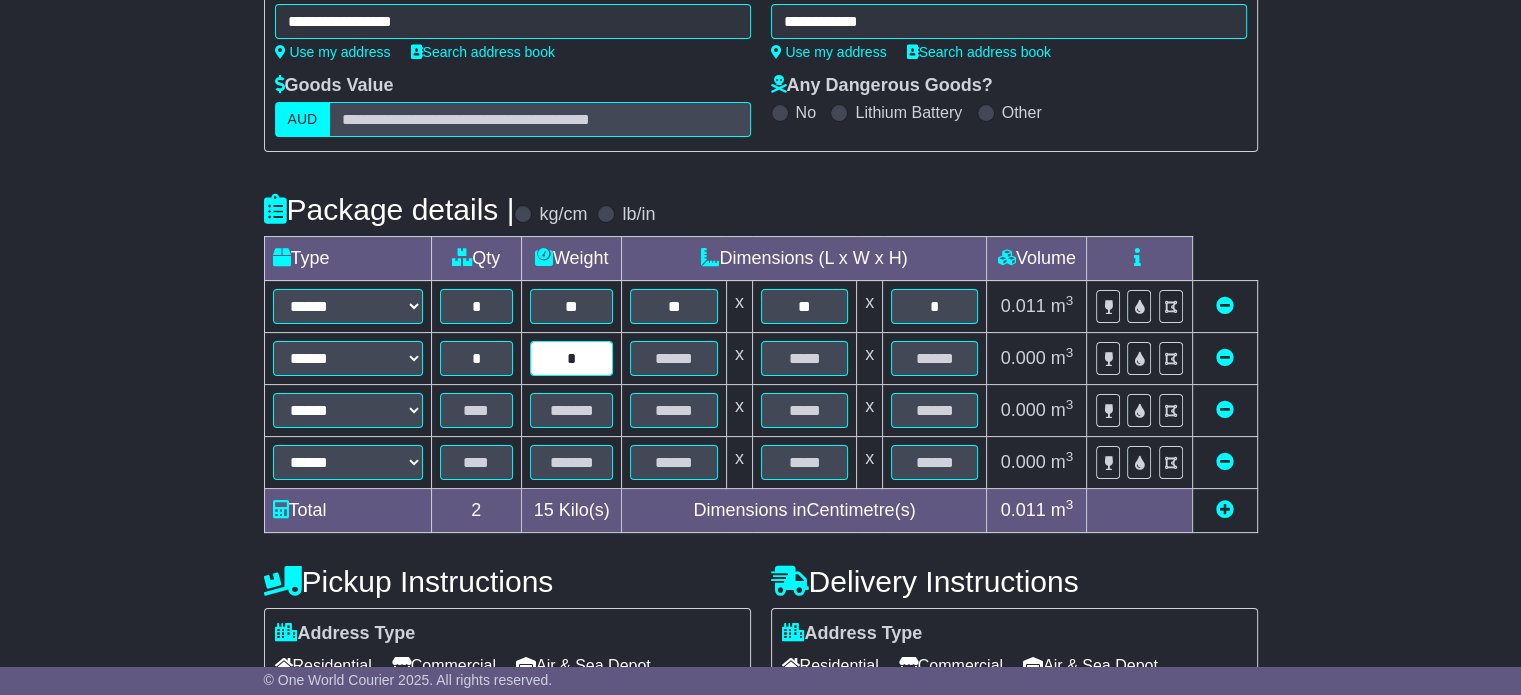 type on "*" 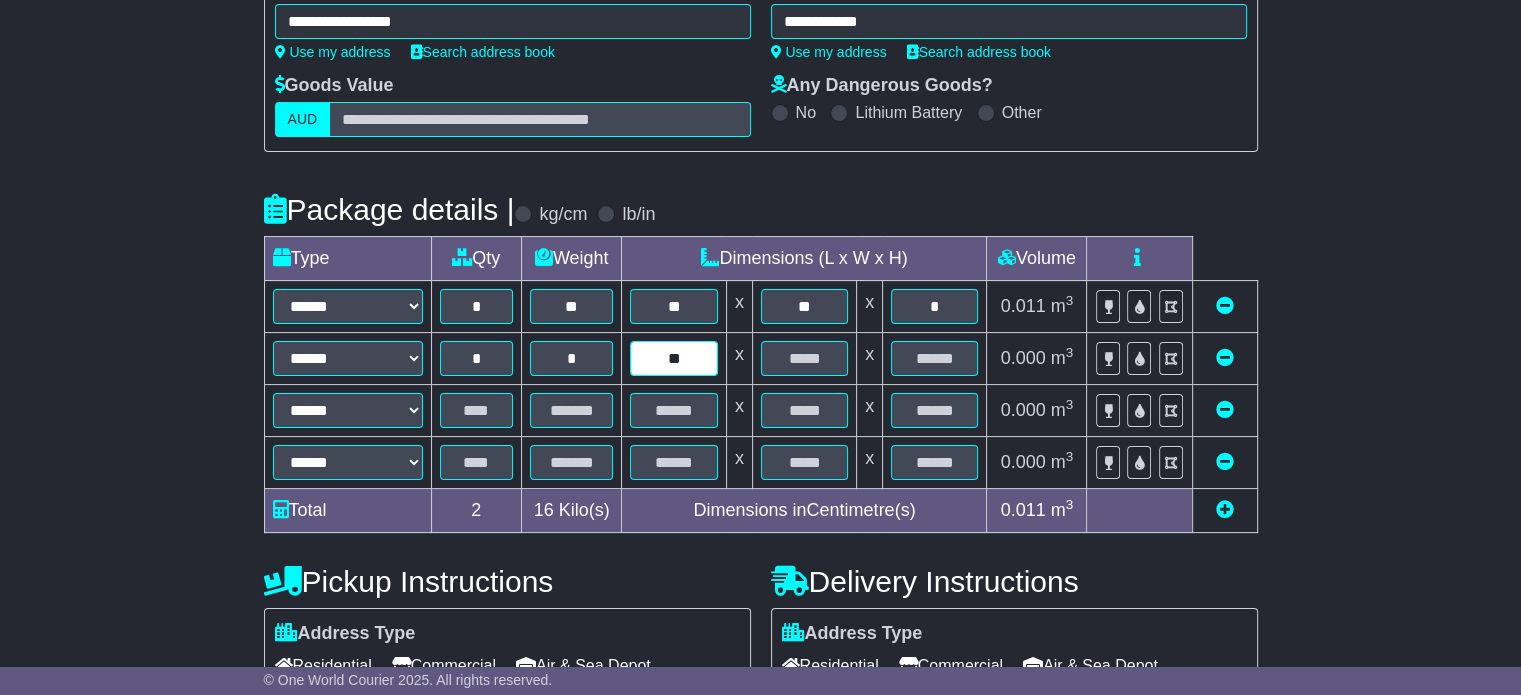 type on "**" 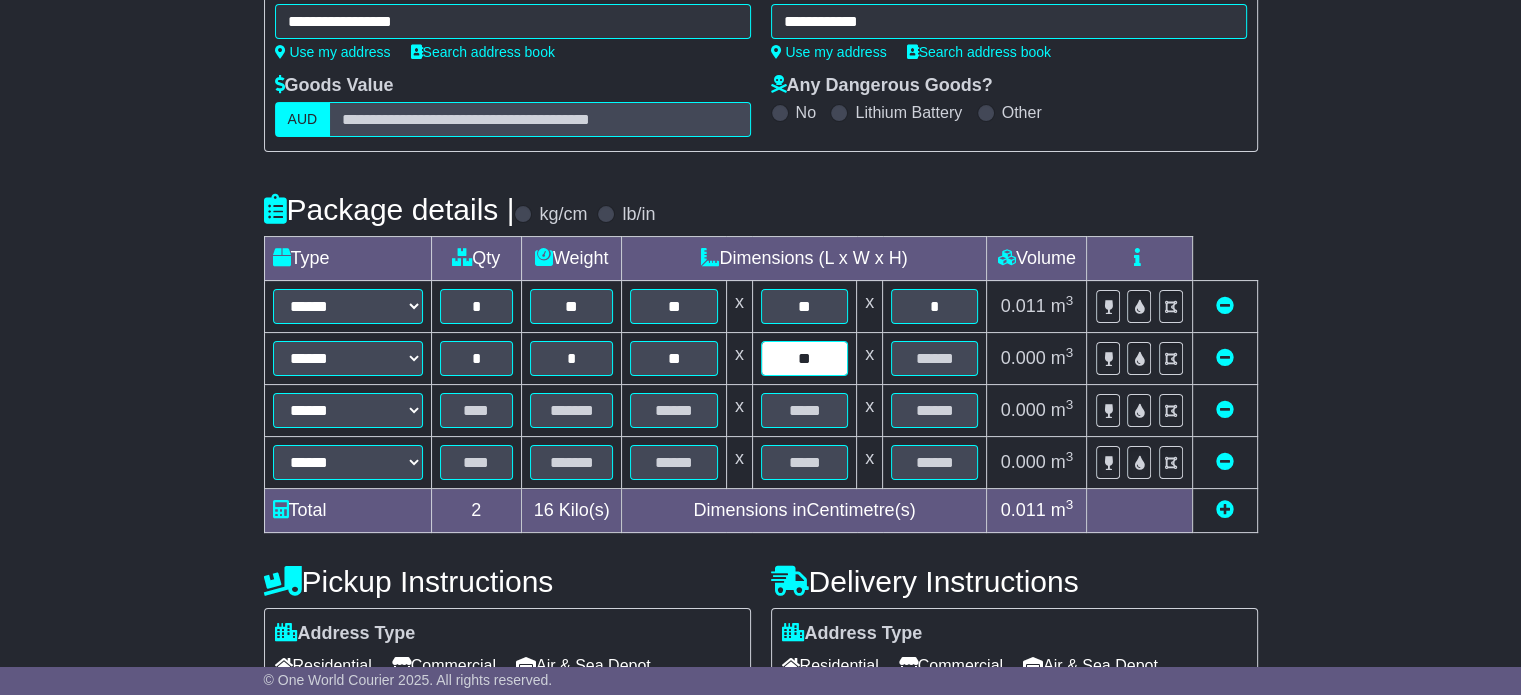 type on "**" 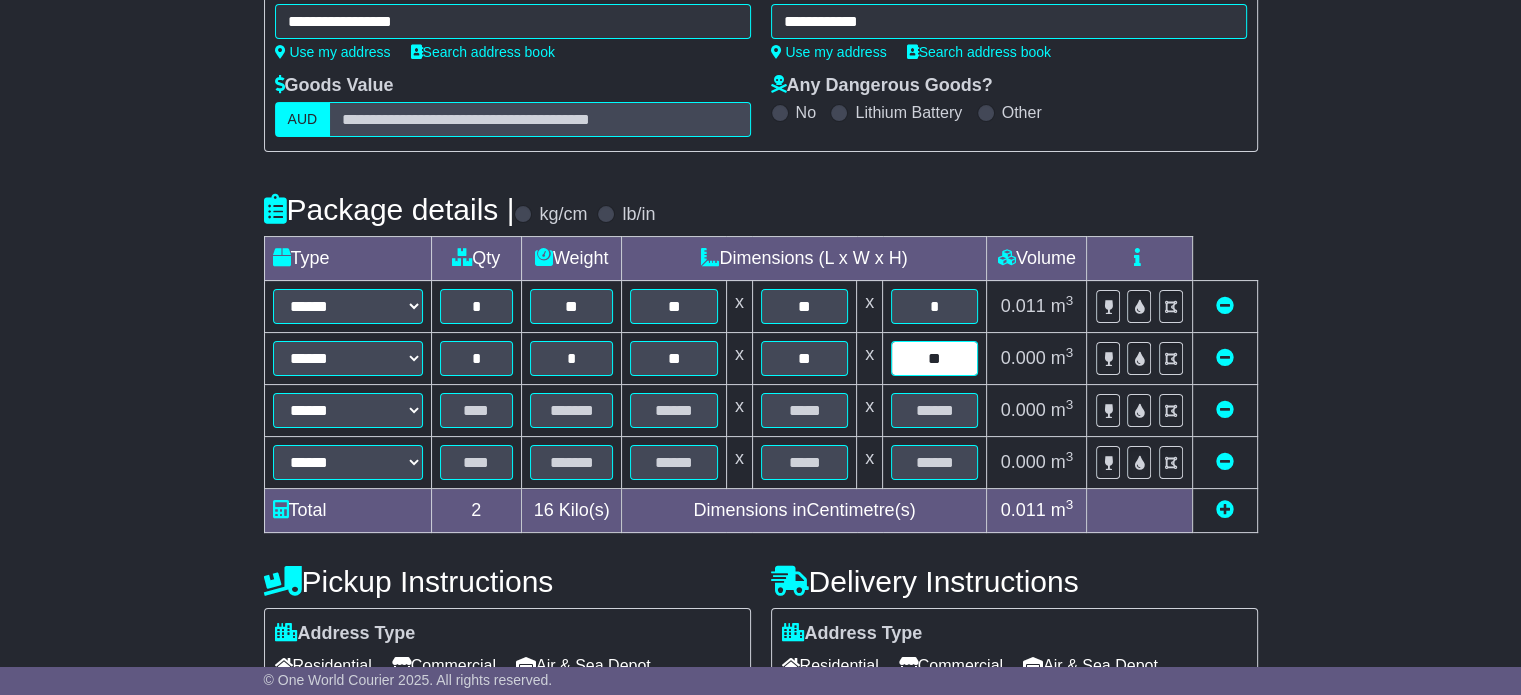 type on "**" 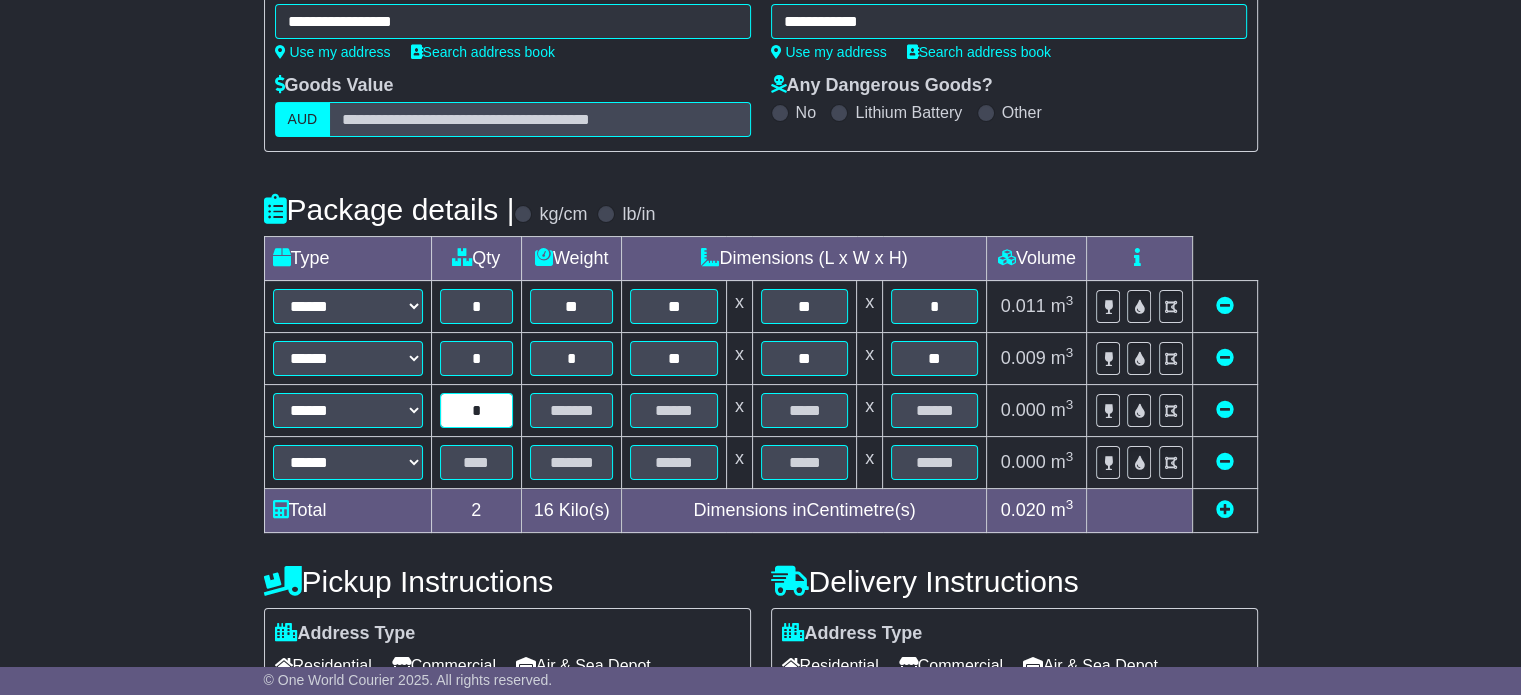 type on "*" 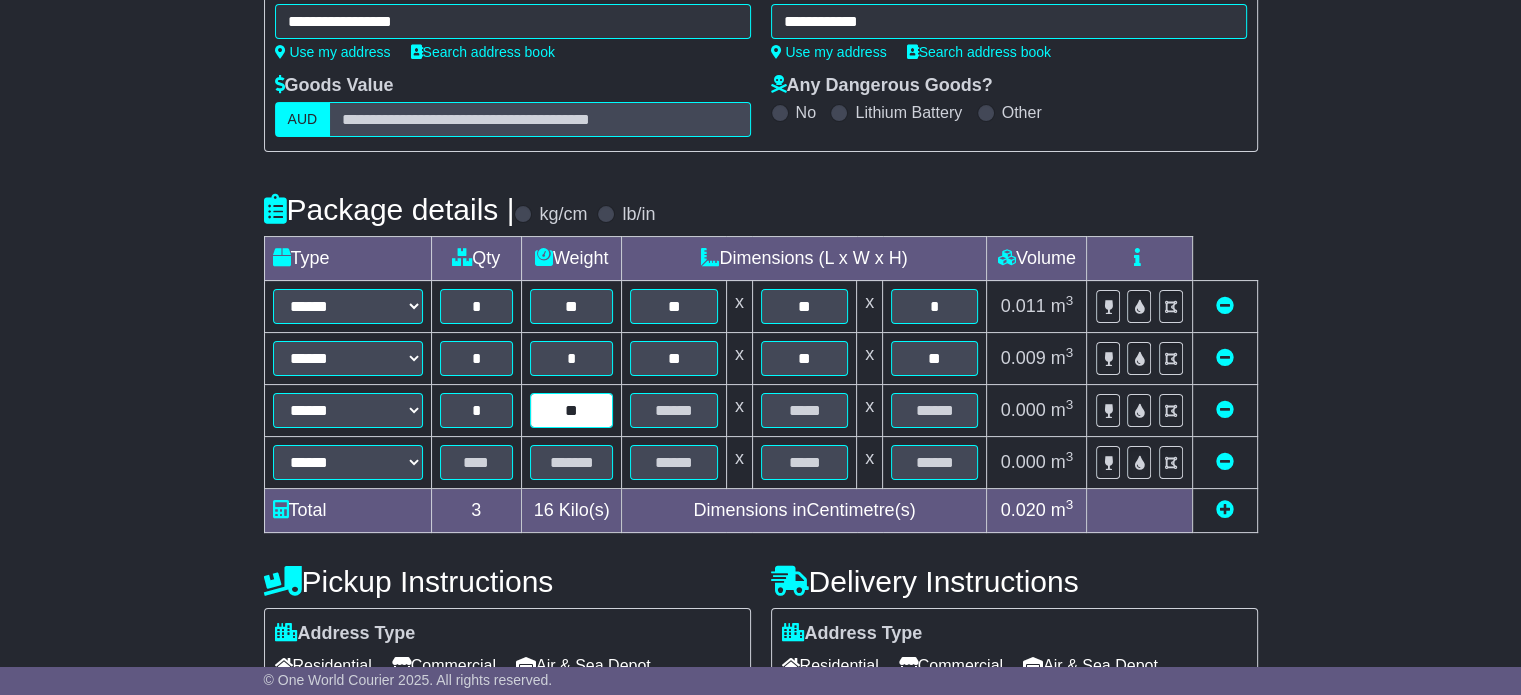 type on "**" 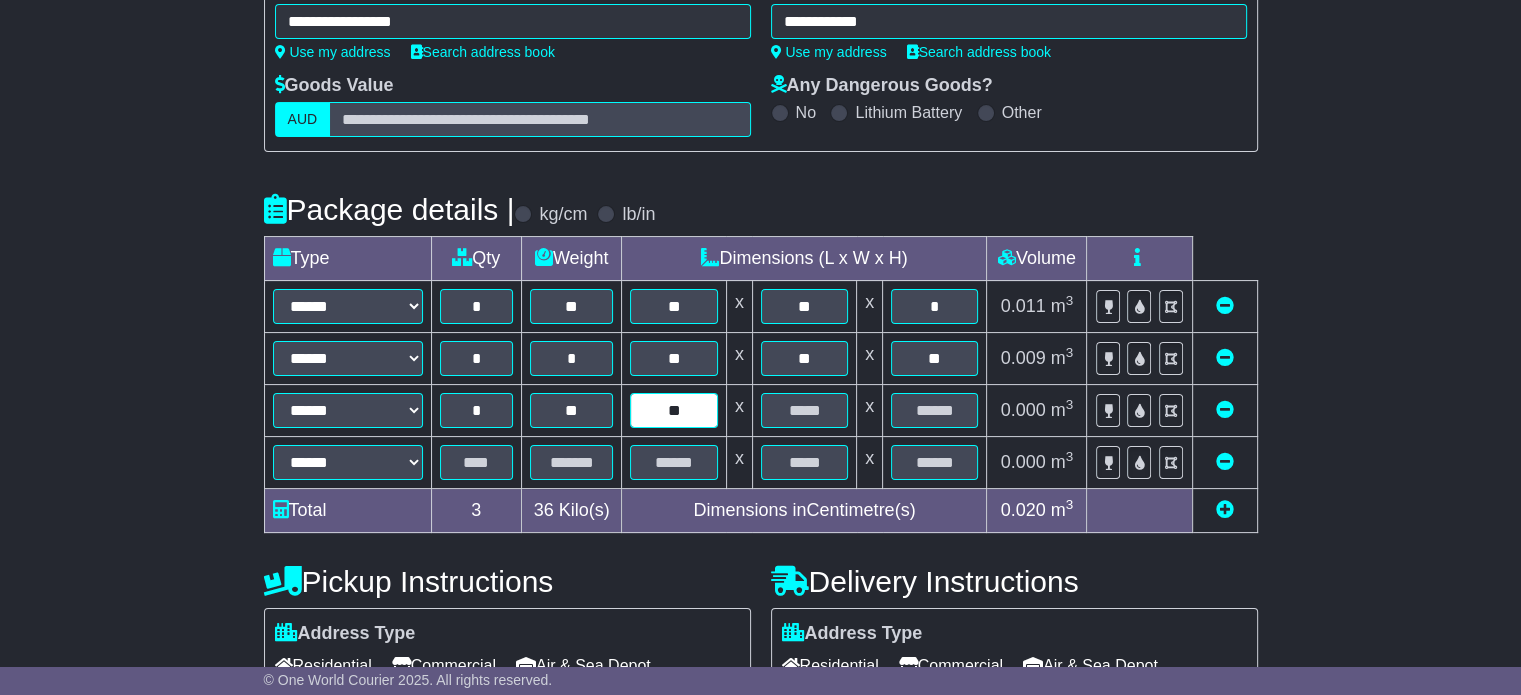 type on "**" 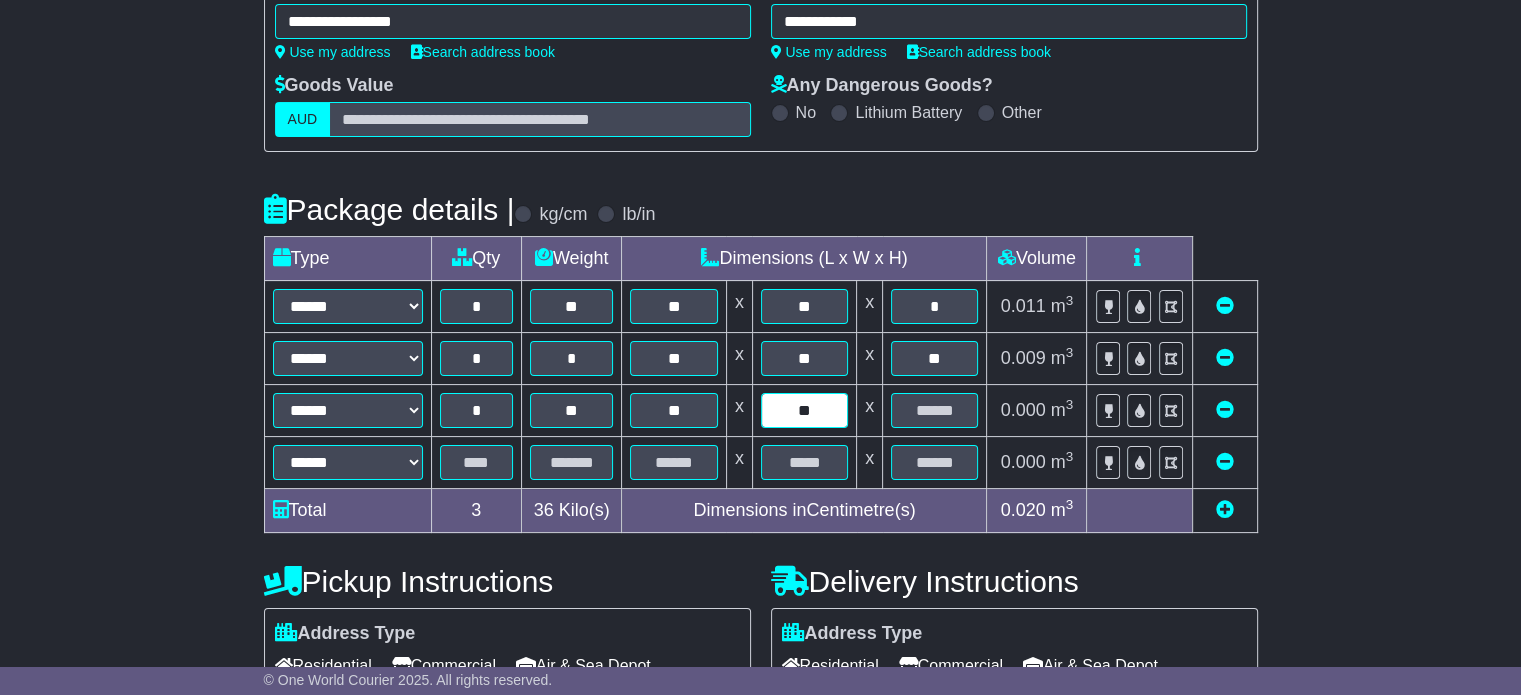type on "**" 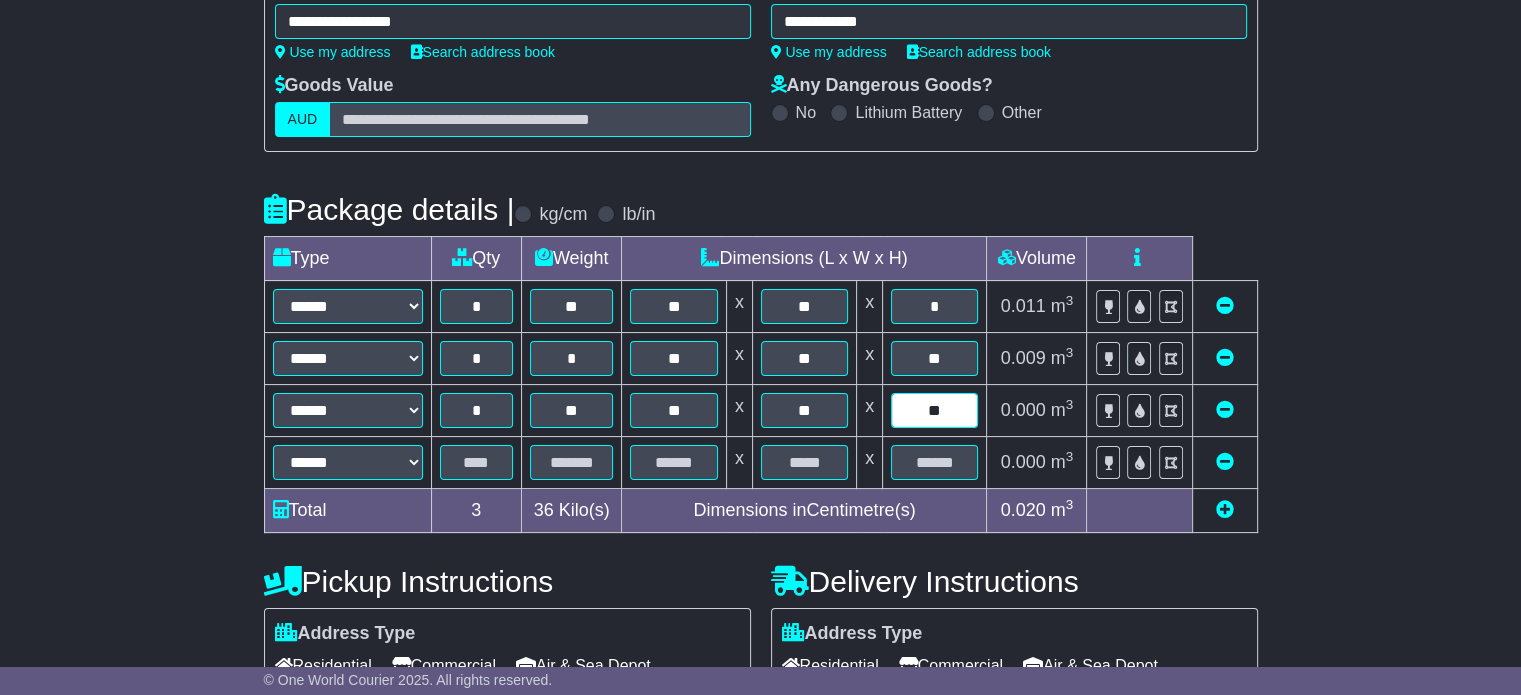 type on "**" 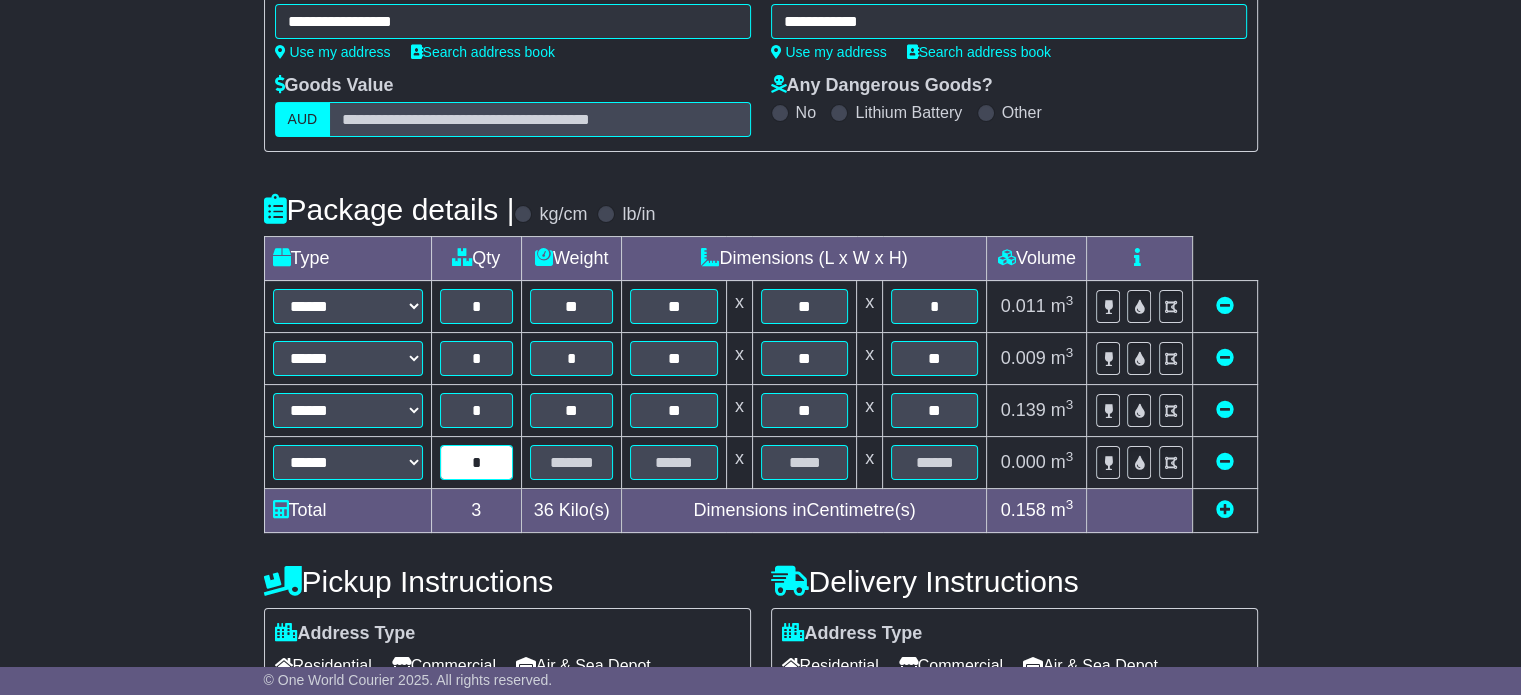 type on "*" 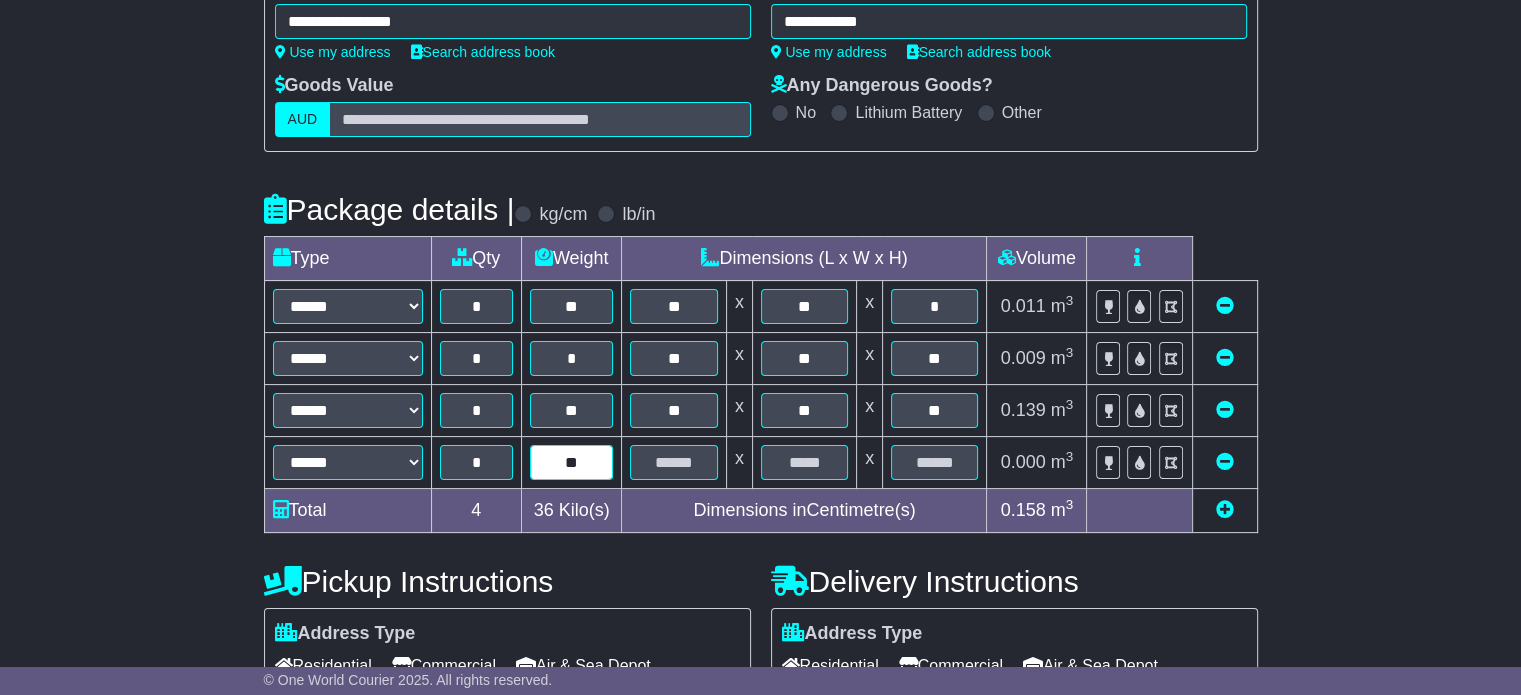 type on "**" 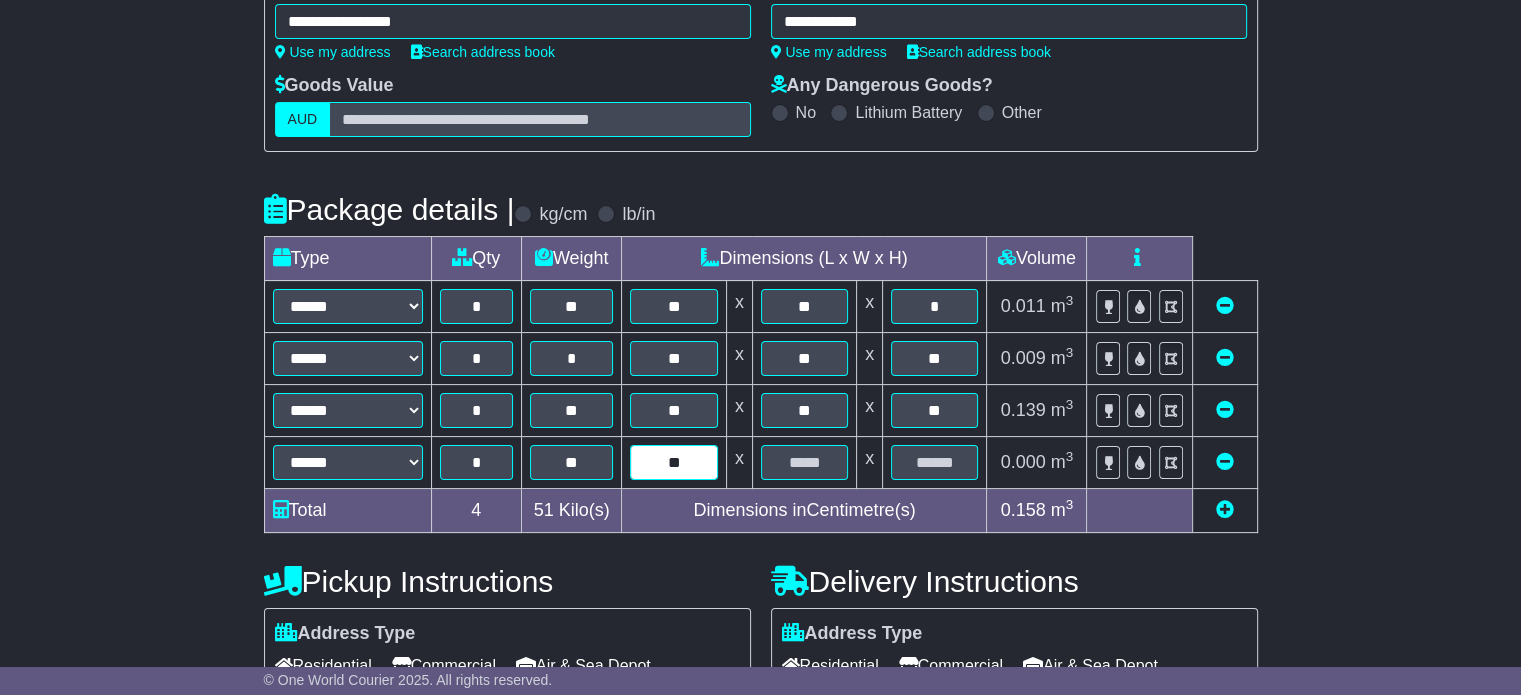 type on "**" 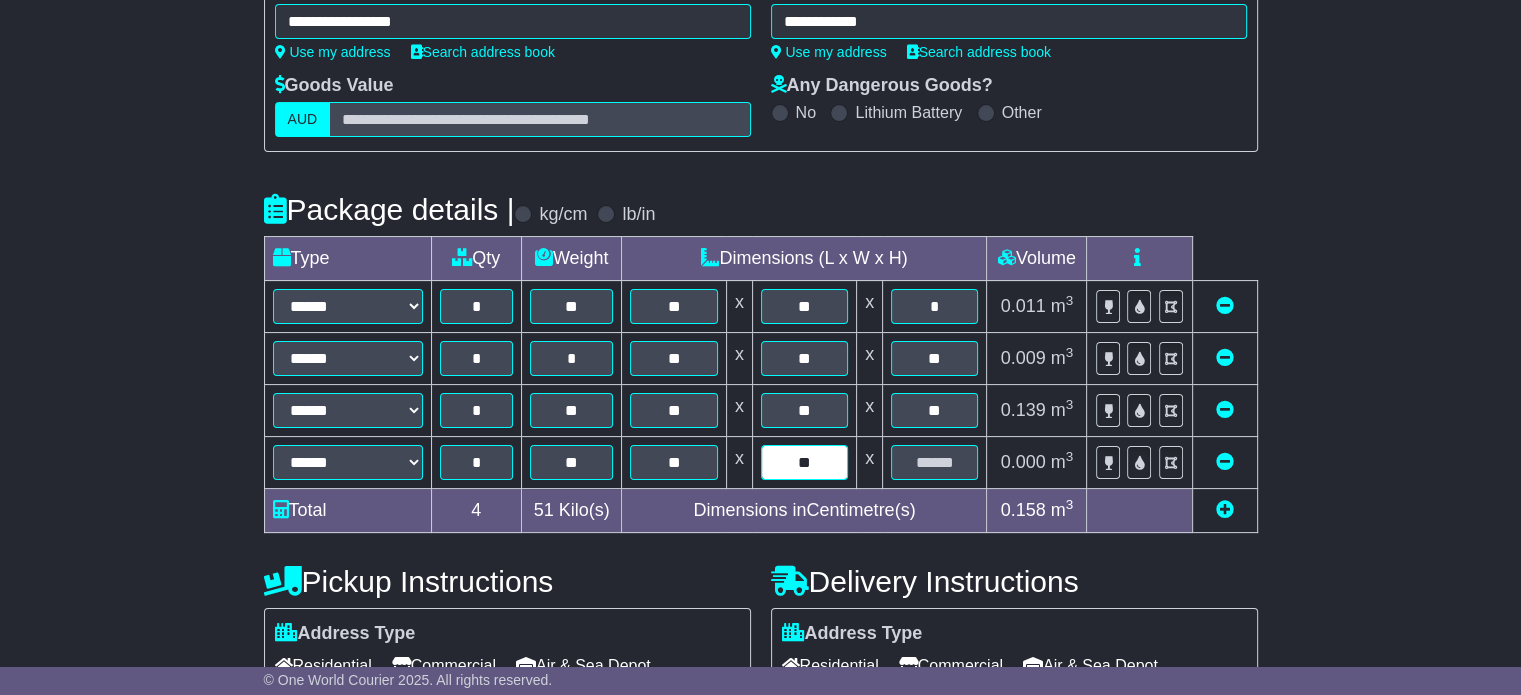type on "**" 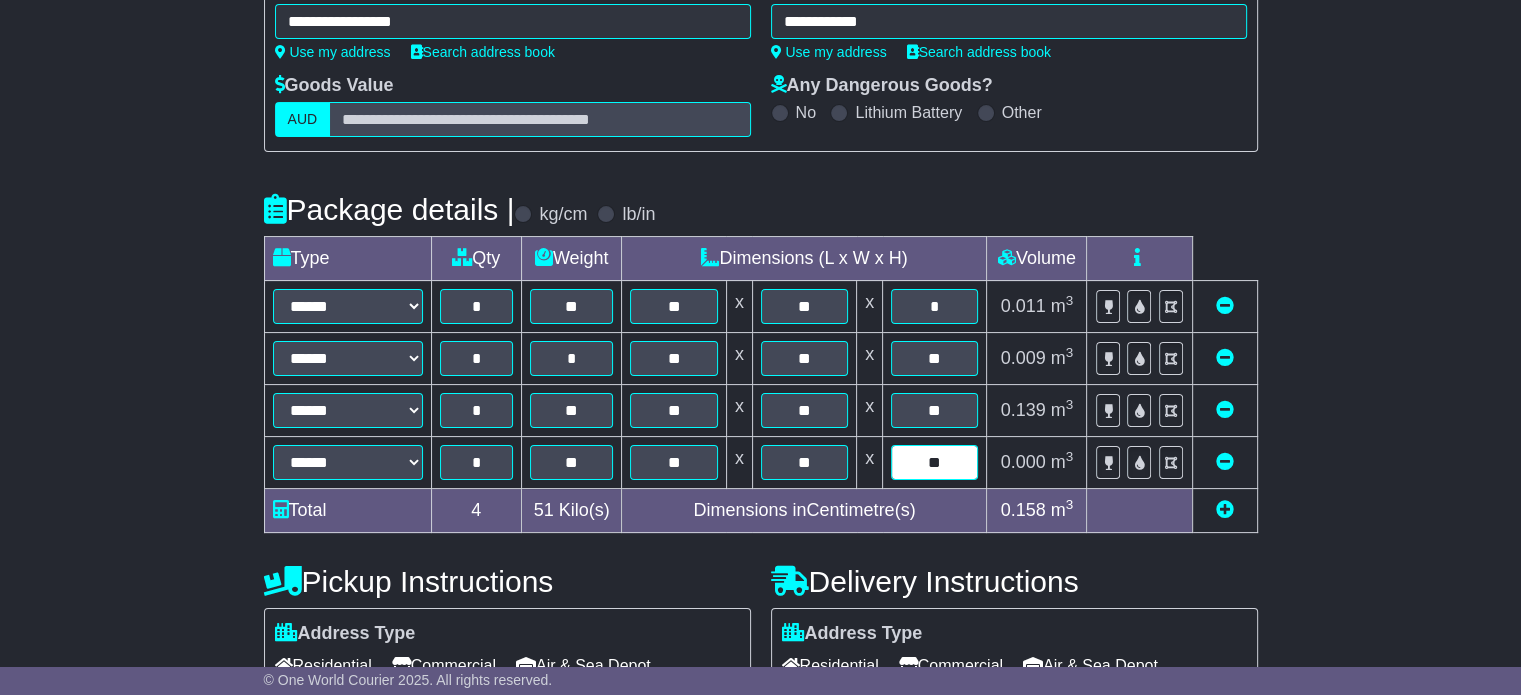 type on "**" 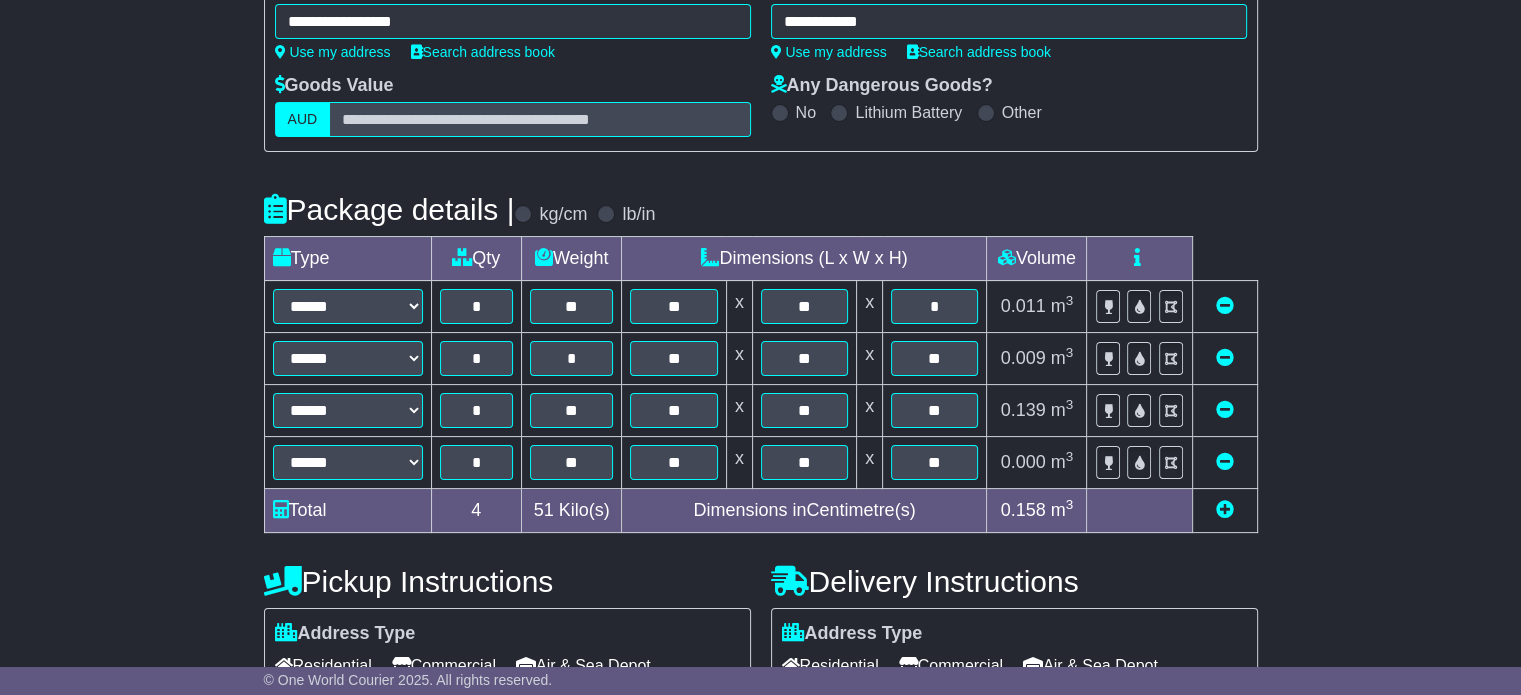 scroll, scrollTop: 515, scrollLeft: 0, axis: vertical 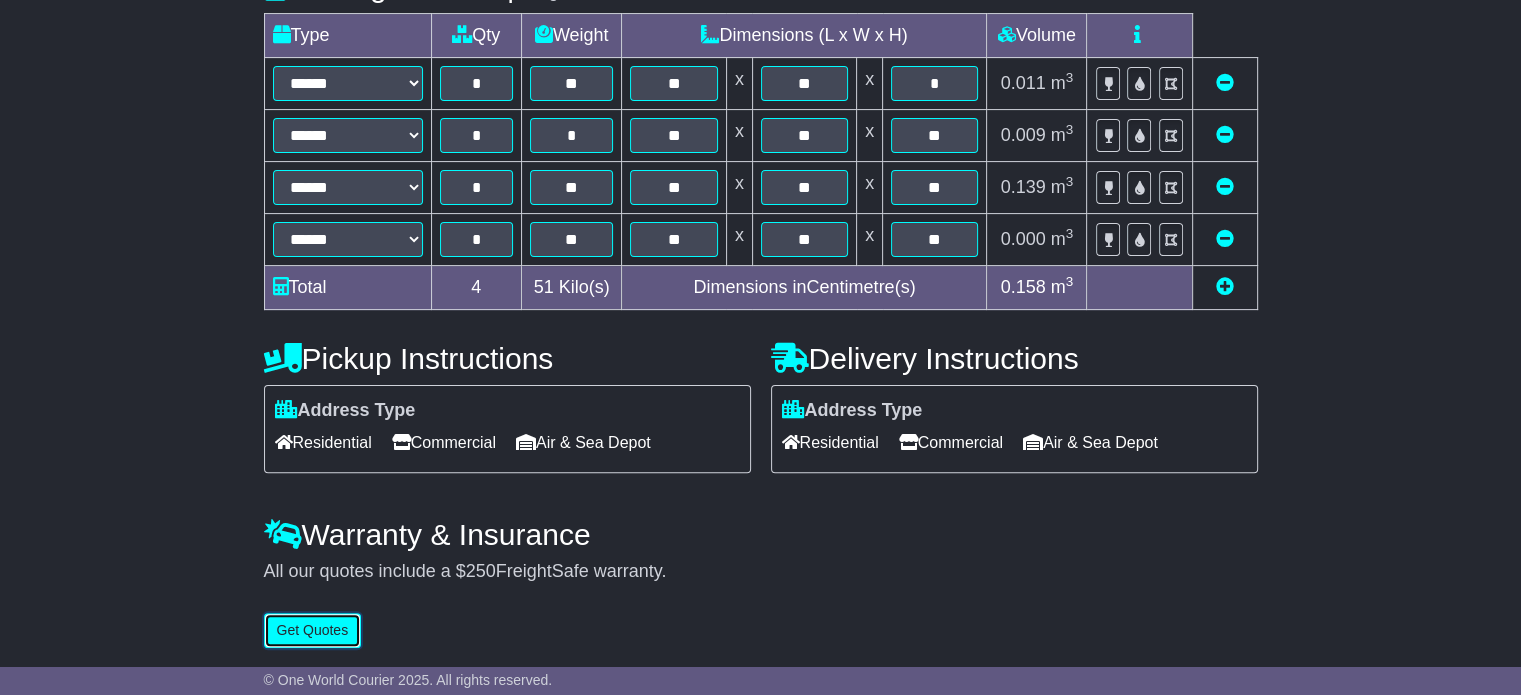 type 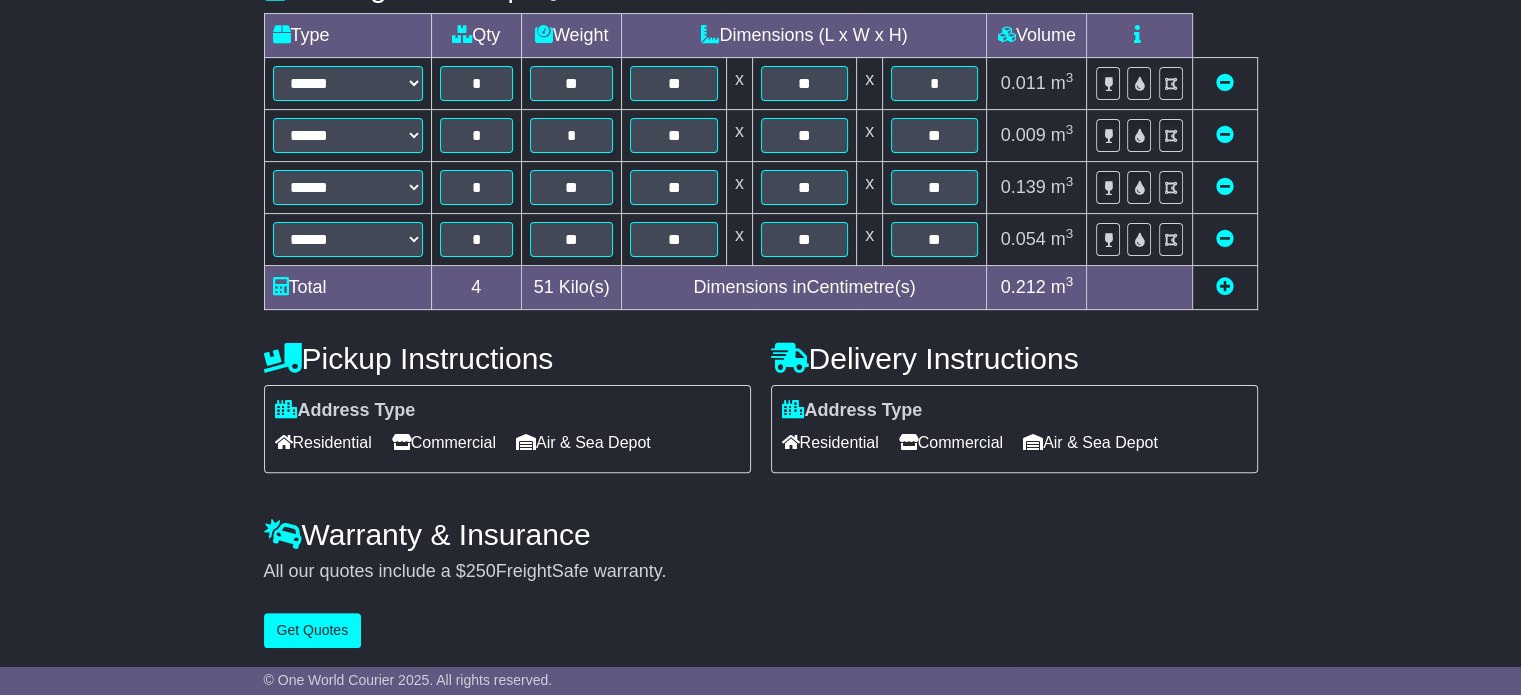 click on "Commercial" at bounding box center [444, 442] 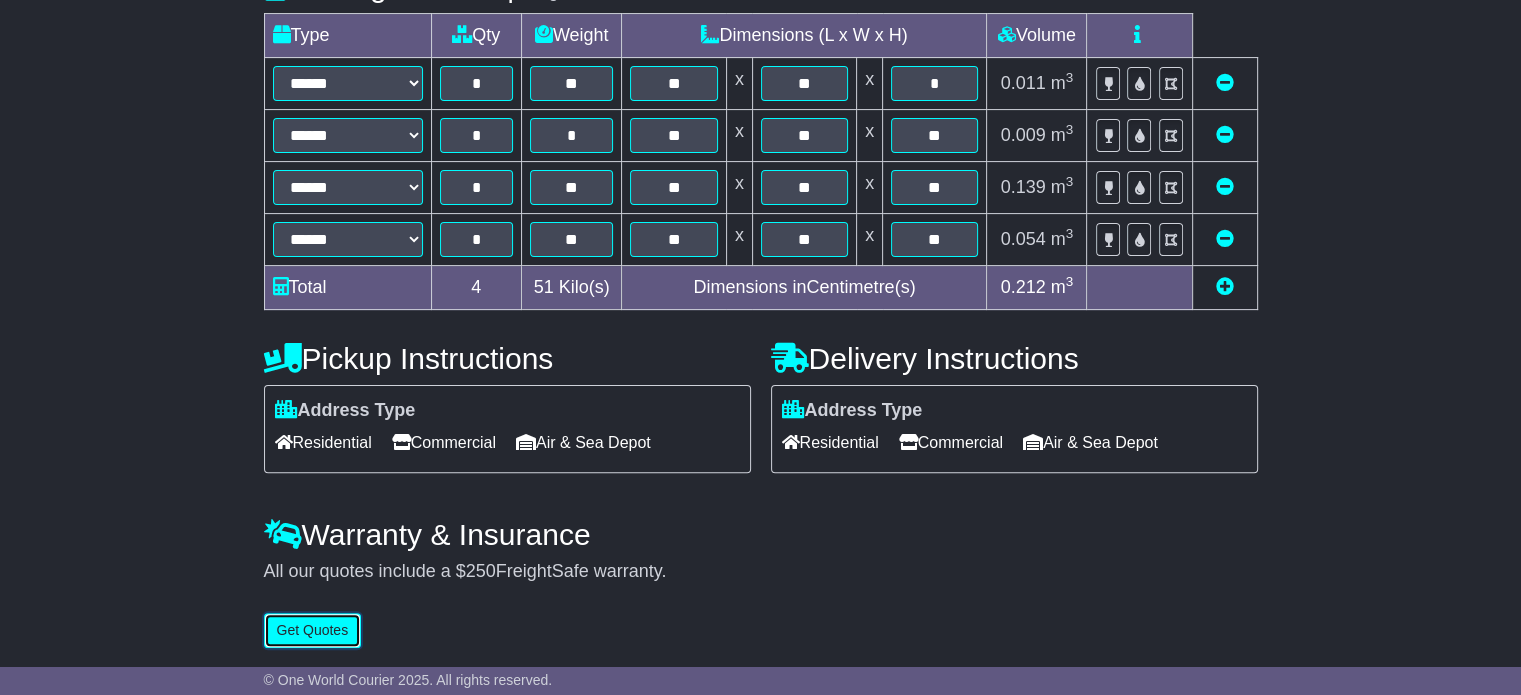 click on "Get Quotes" at bounding box center [313, 630] 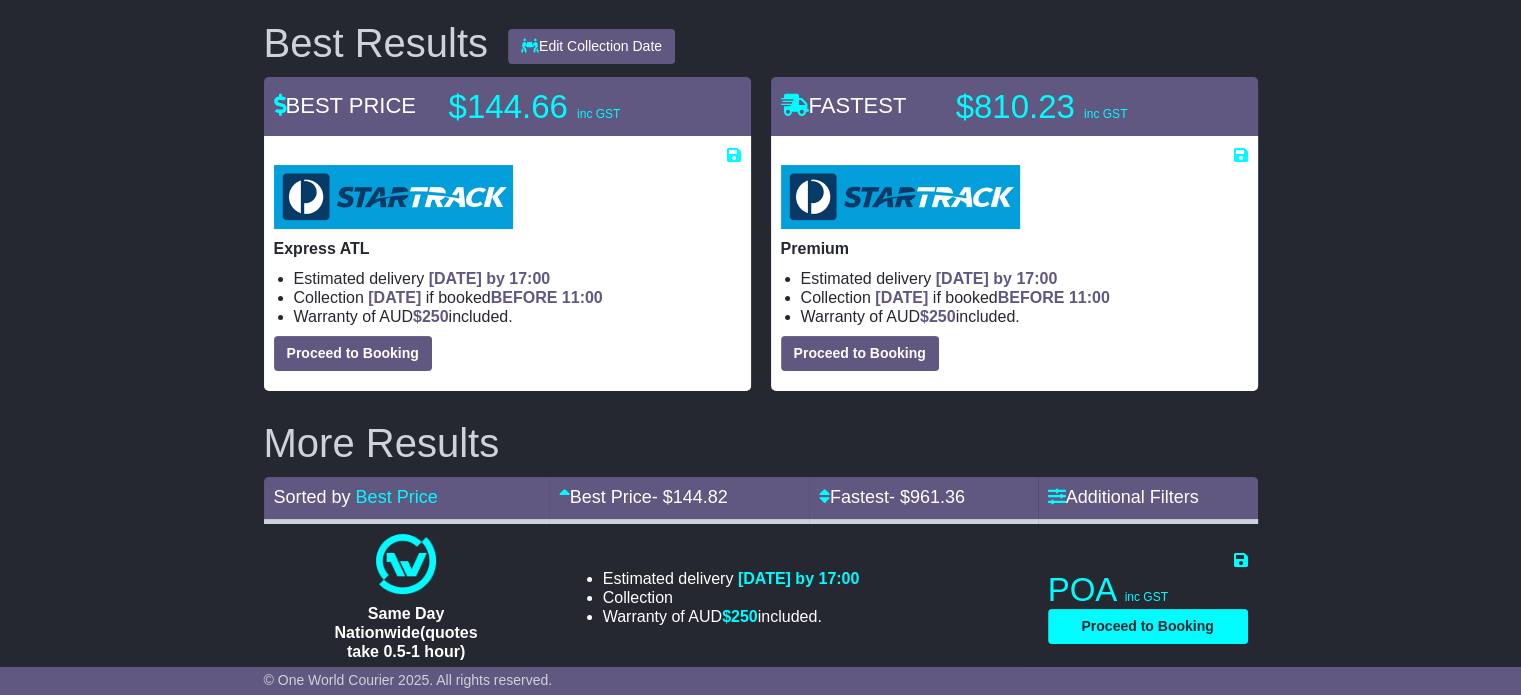 scroll, scrollTop: 248, scrollLeft: 0, axis: vertical 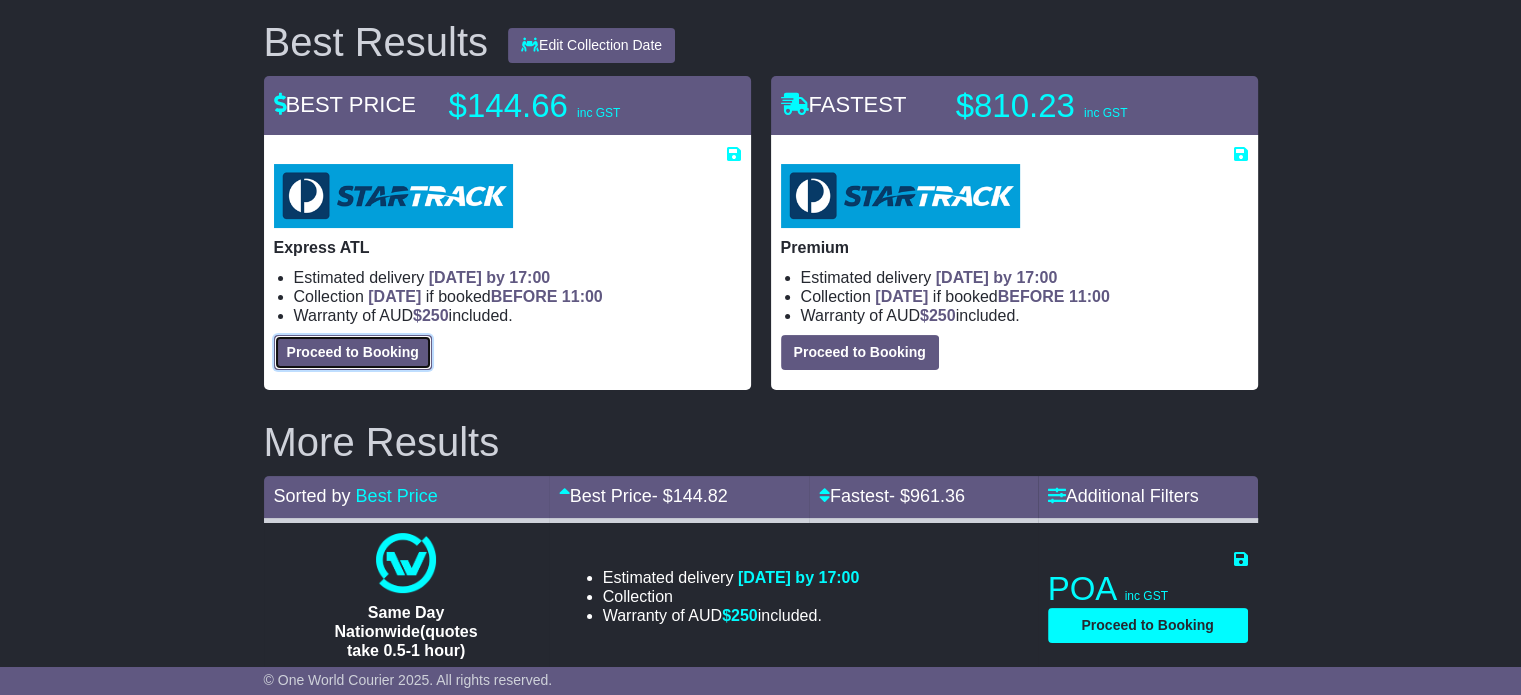 click on "Proceed to Booking" at bounding box center (353, 352) 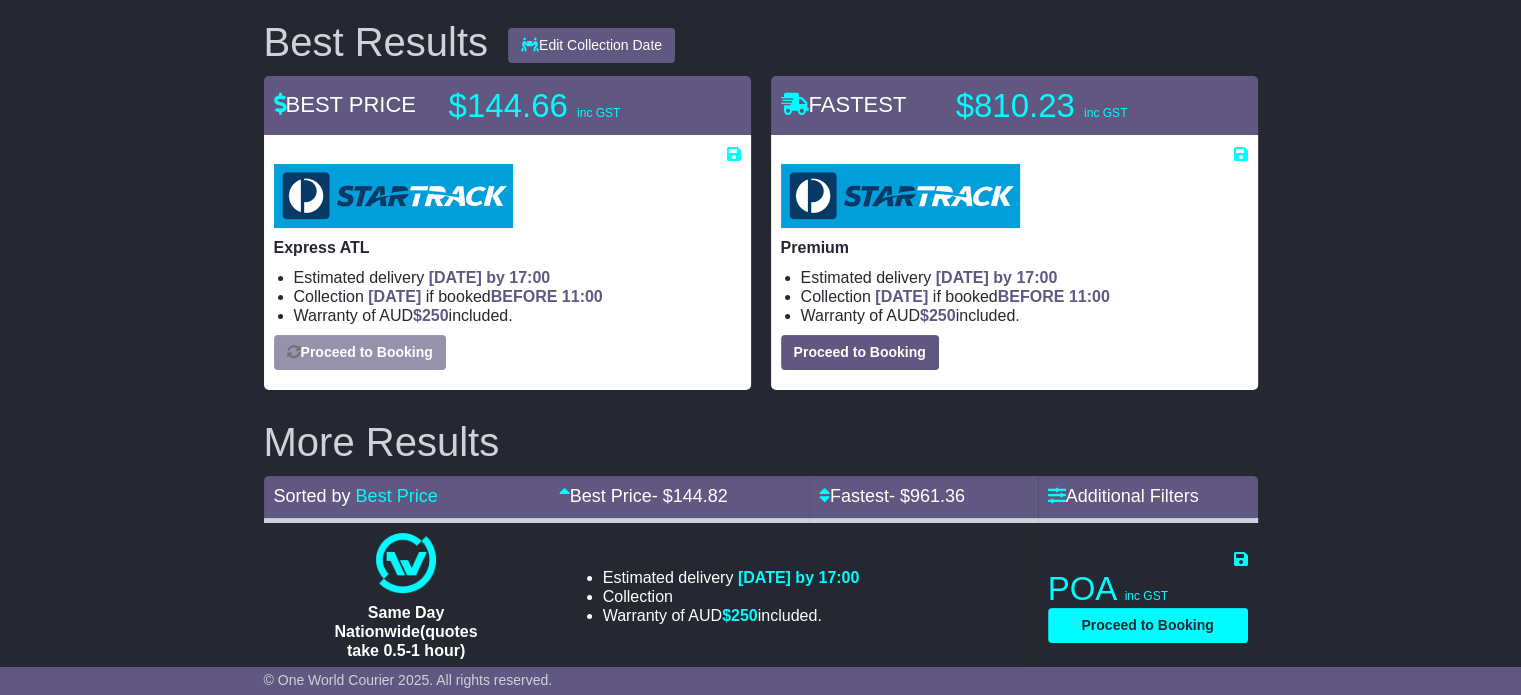 select on "**********" 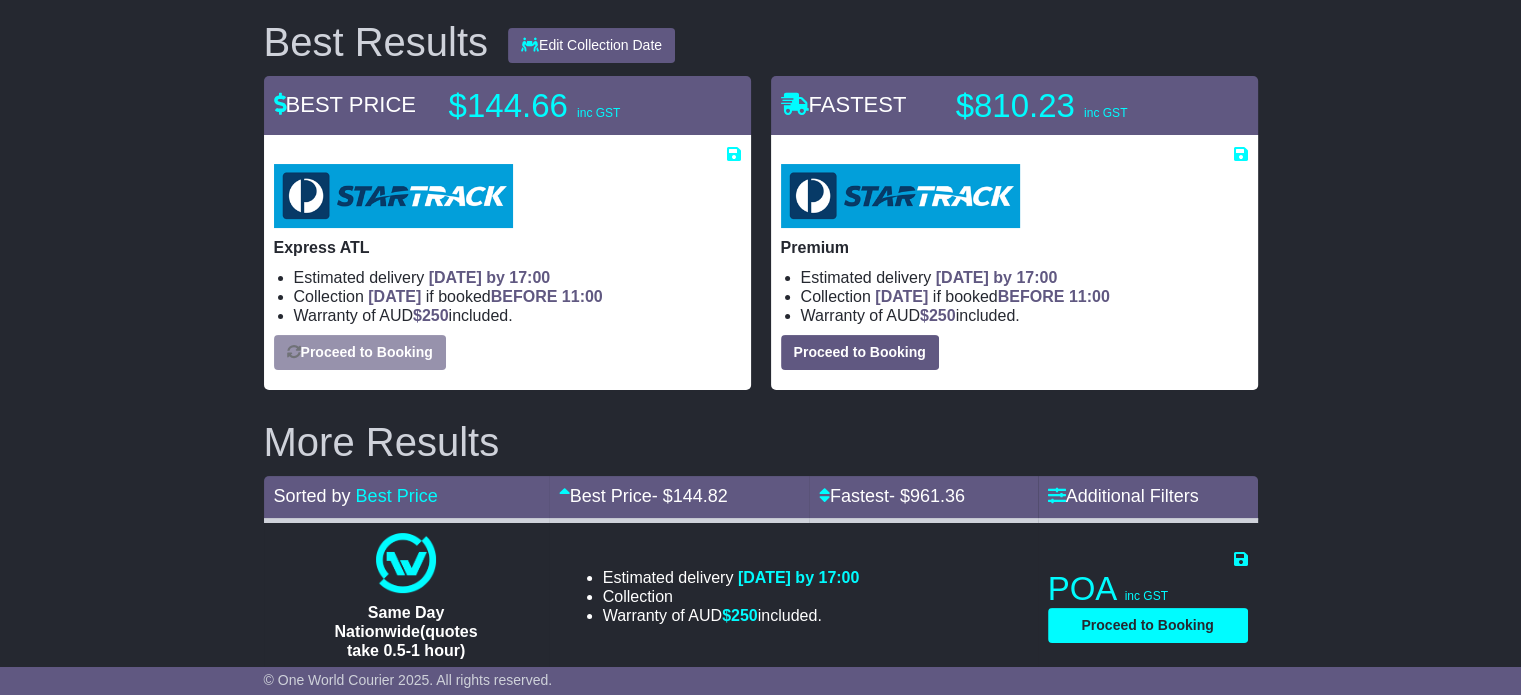 select on "*****" 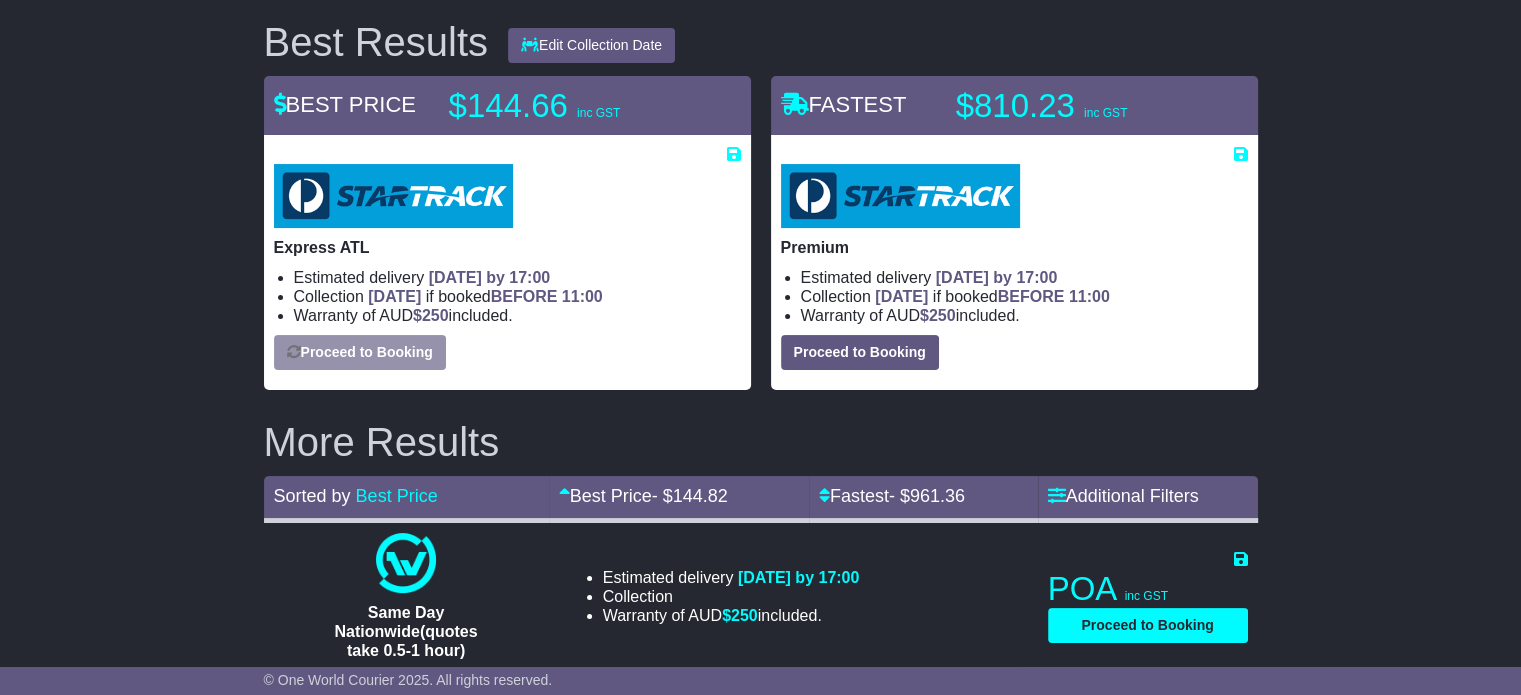 select on "*****" 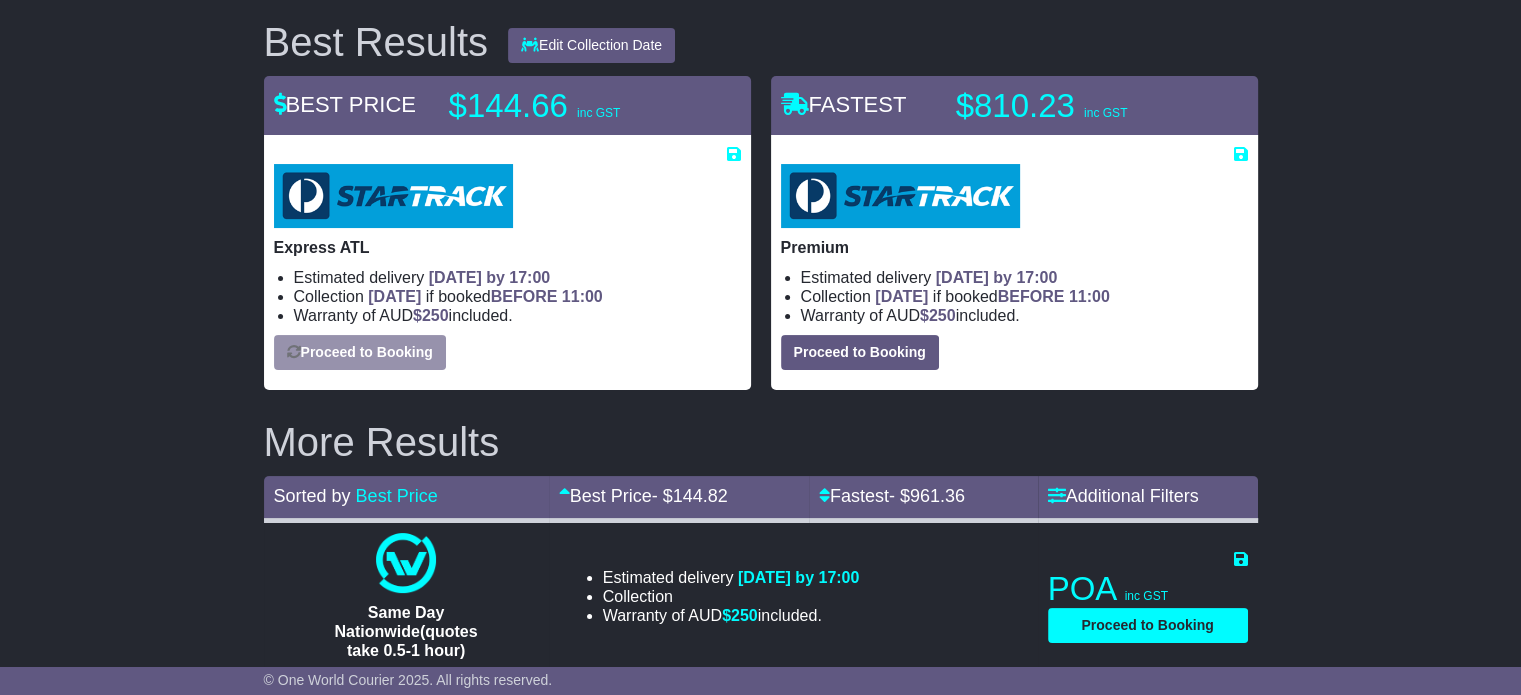 select on "*****" 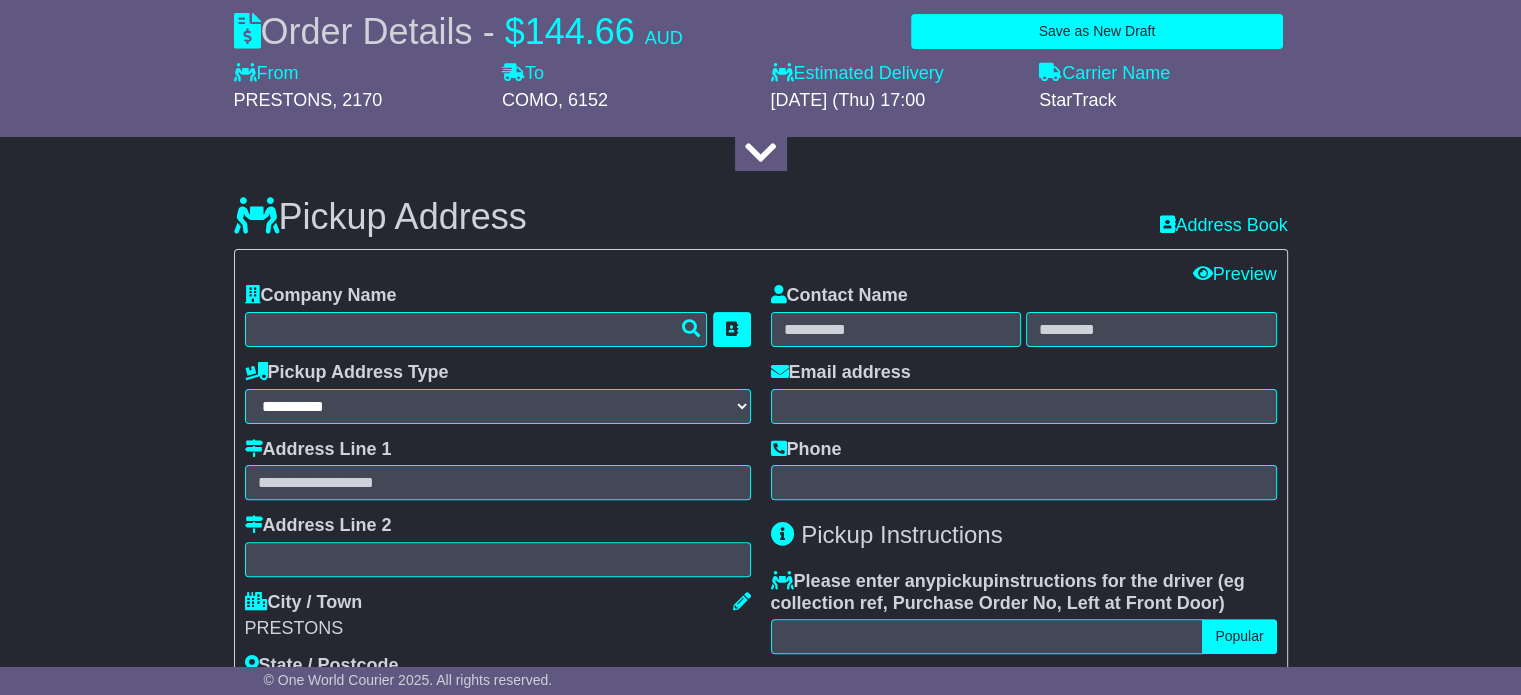 scroll, scrollTop: 483, scrollLeft: 0, axis: vertical 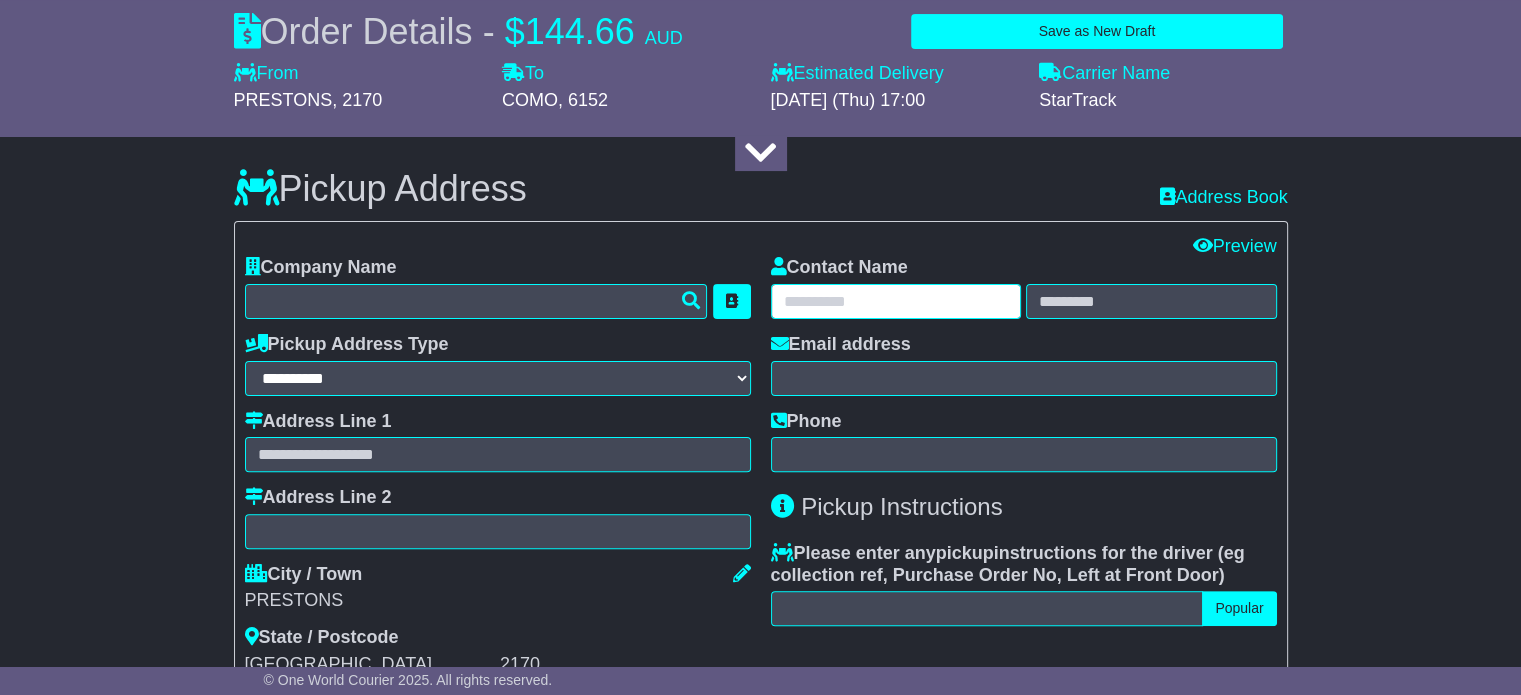click at bounding box center [896, 301] 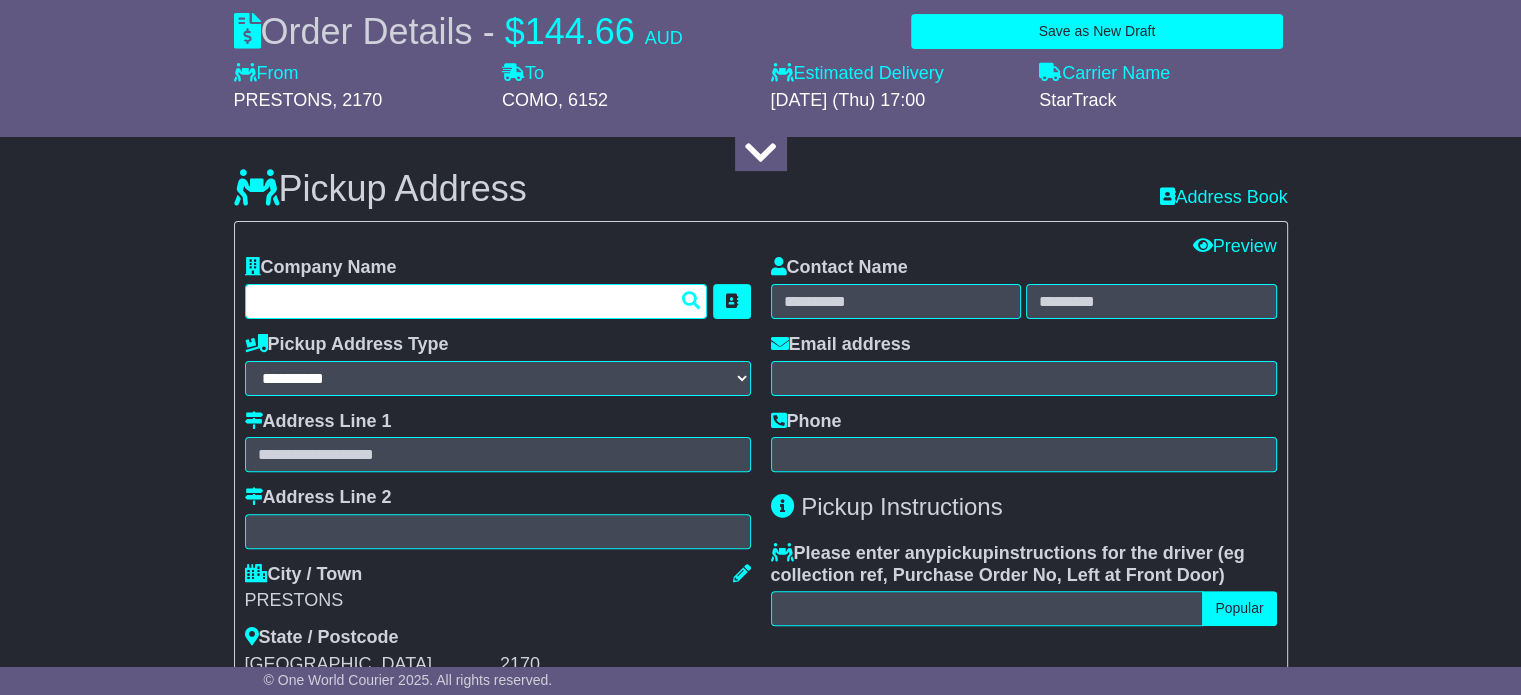 click at bounding box center [476, 301] 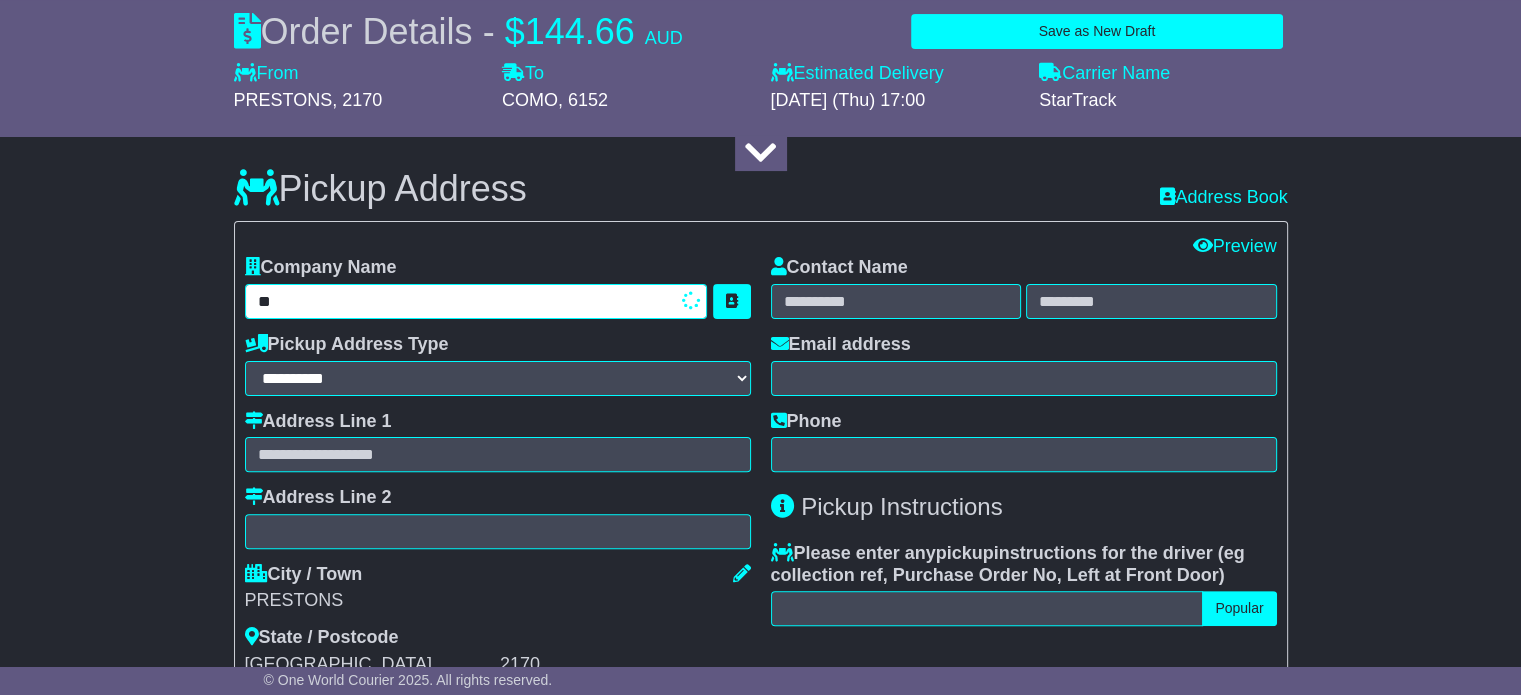 type on "*" 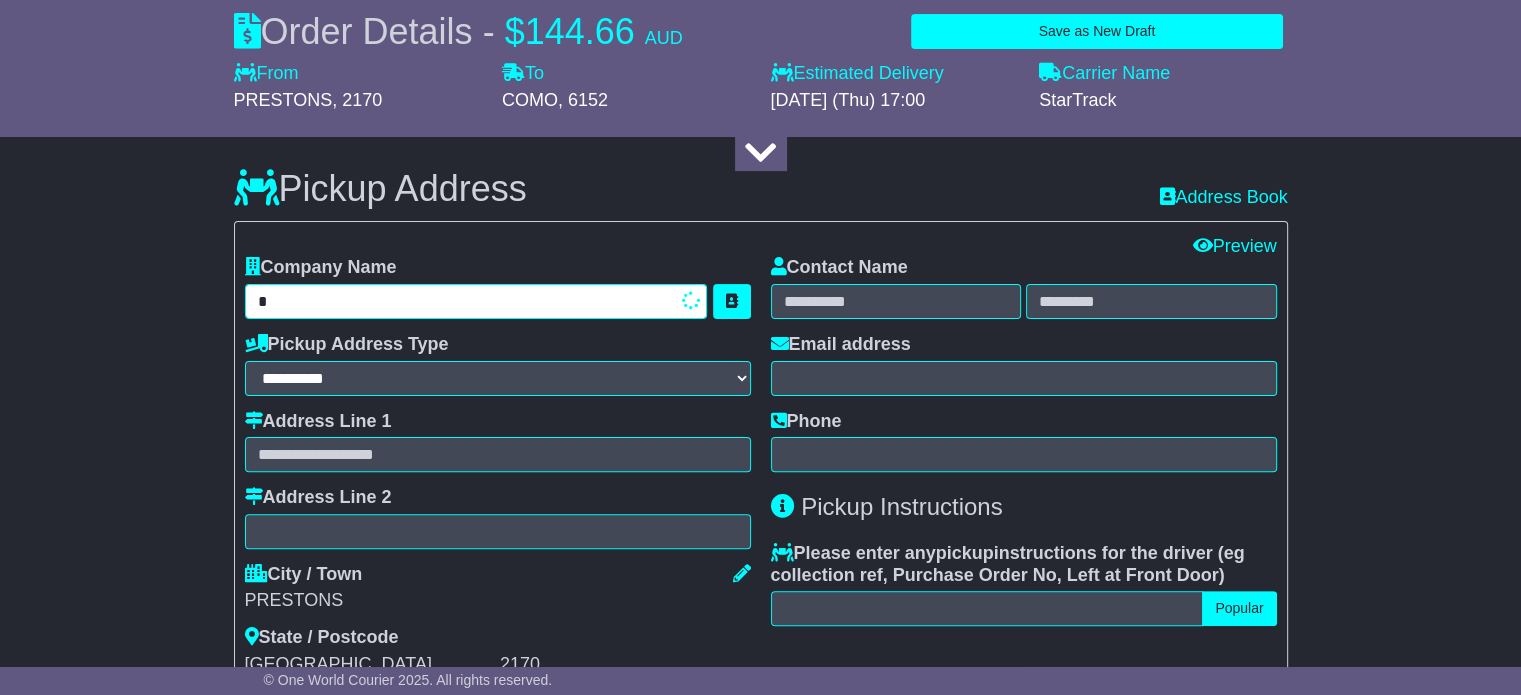 type 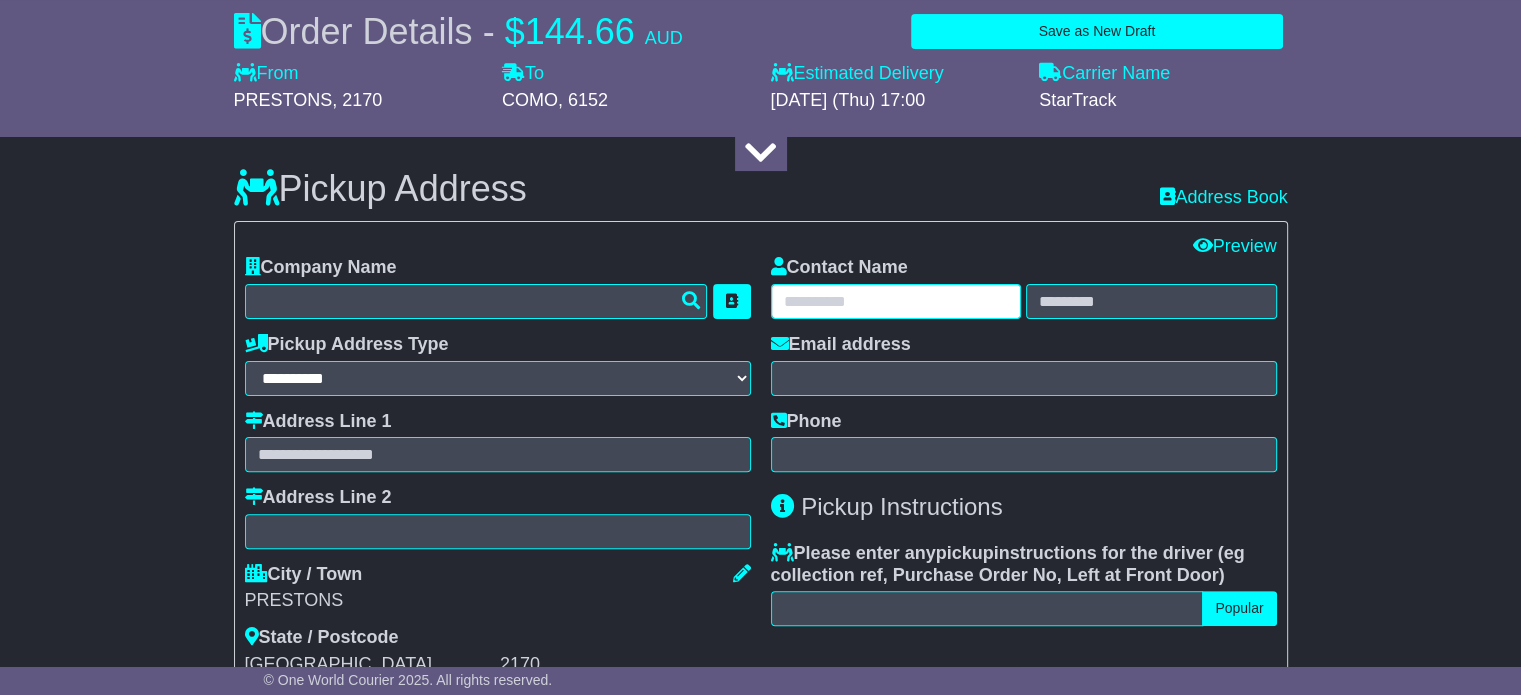 click at bounding box center (896, 301) 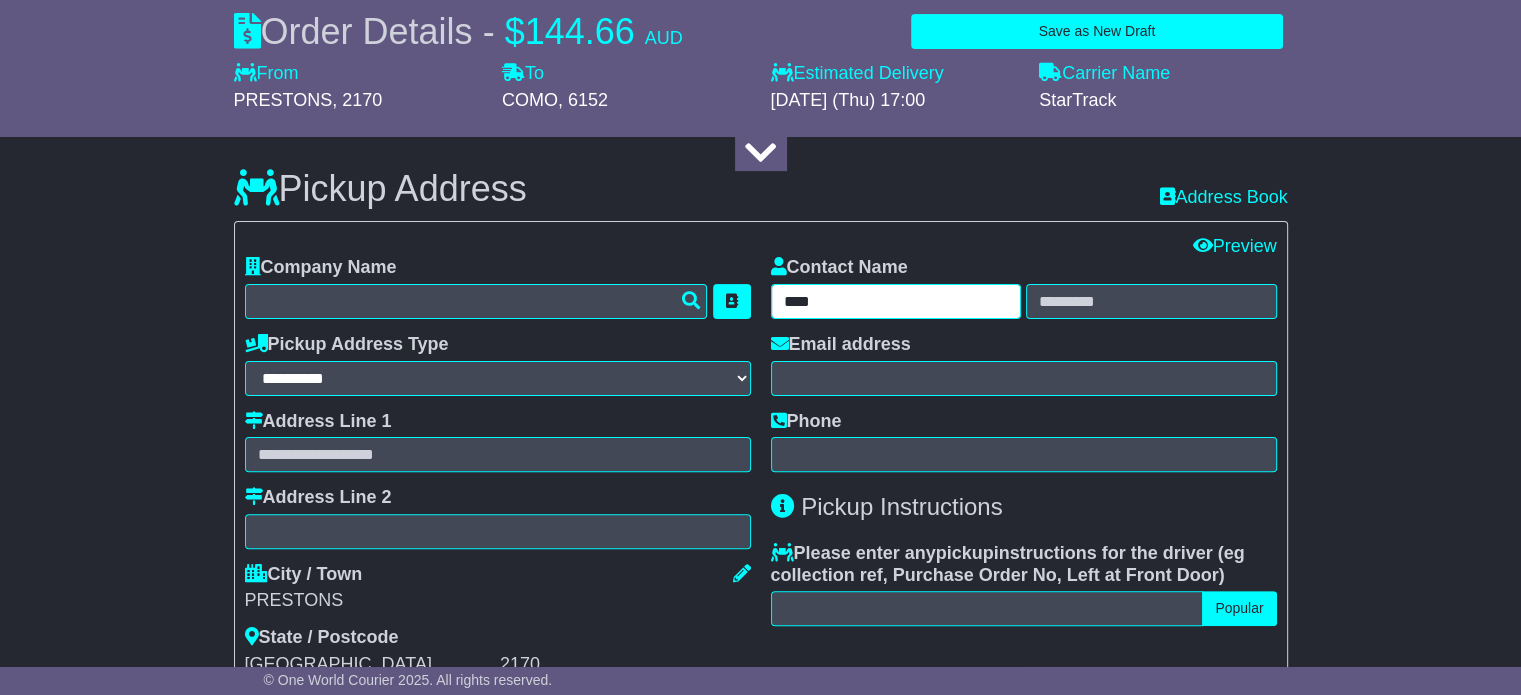 type on "****" 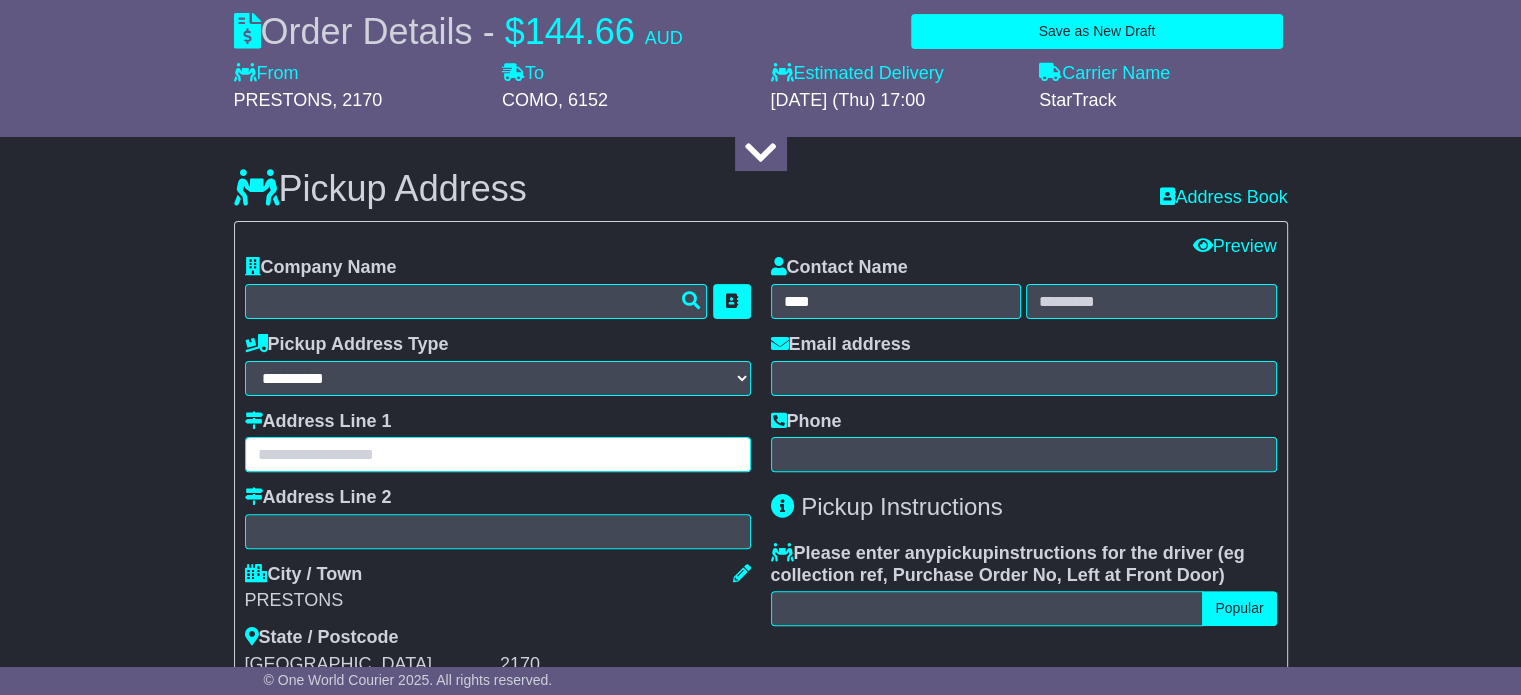 click at bounding box center (498, 454) 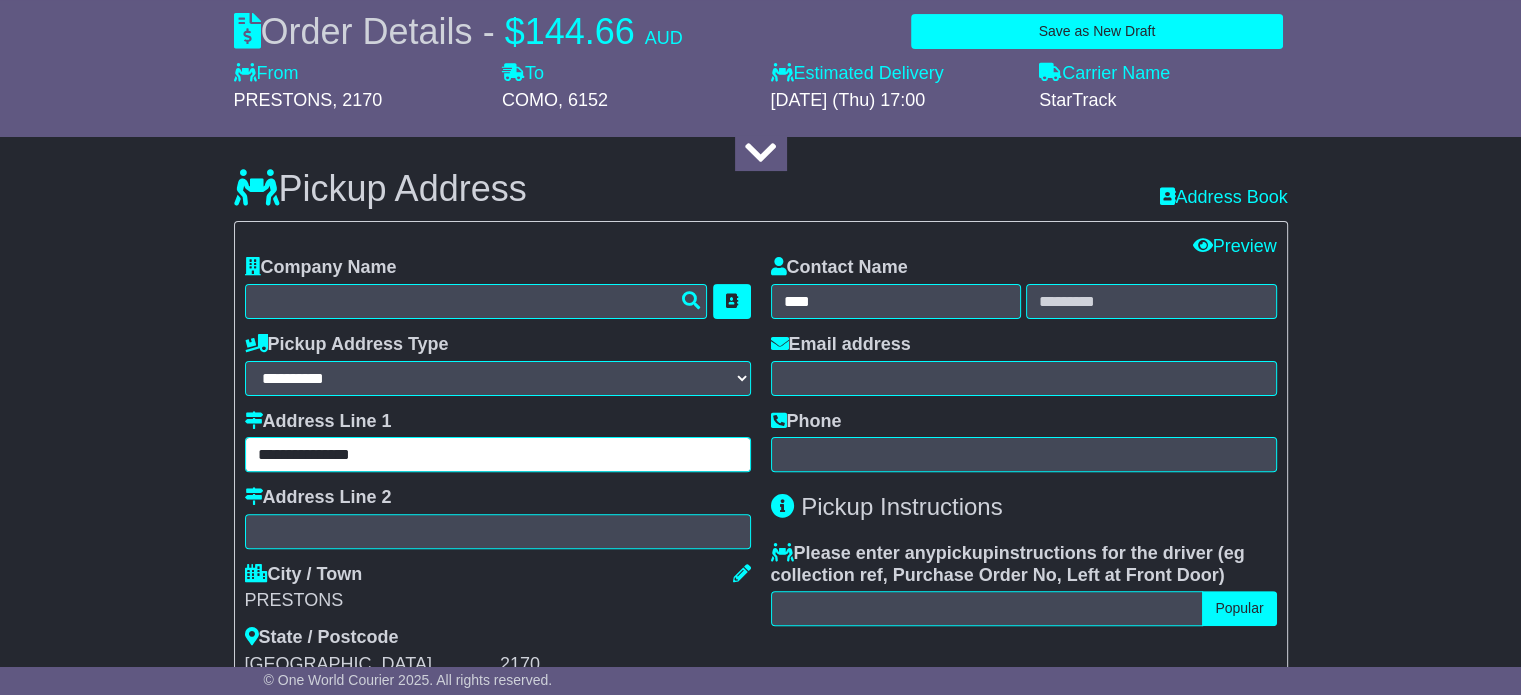 type on "**********" 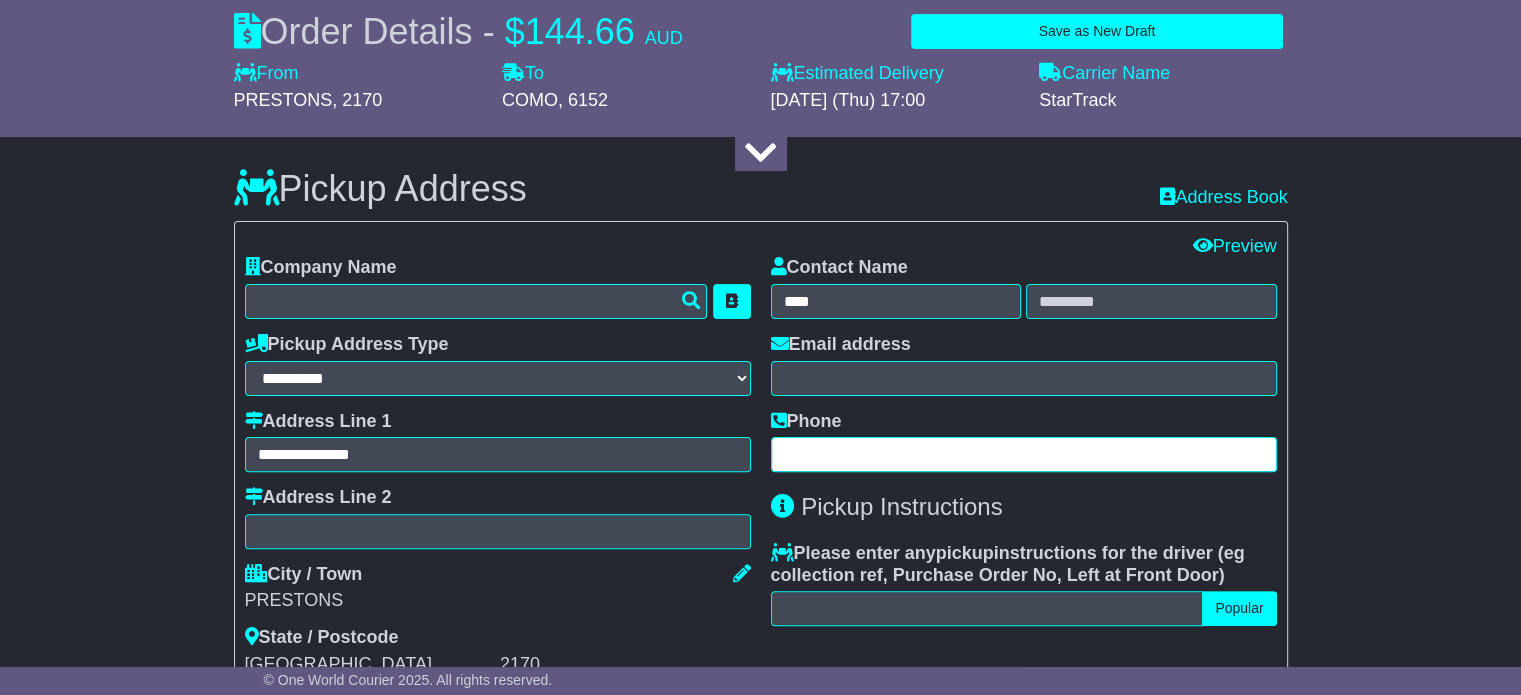 click at bounding box center (1024, 454) 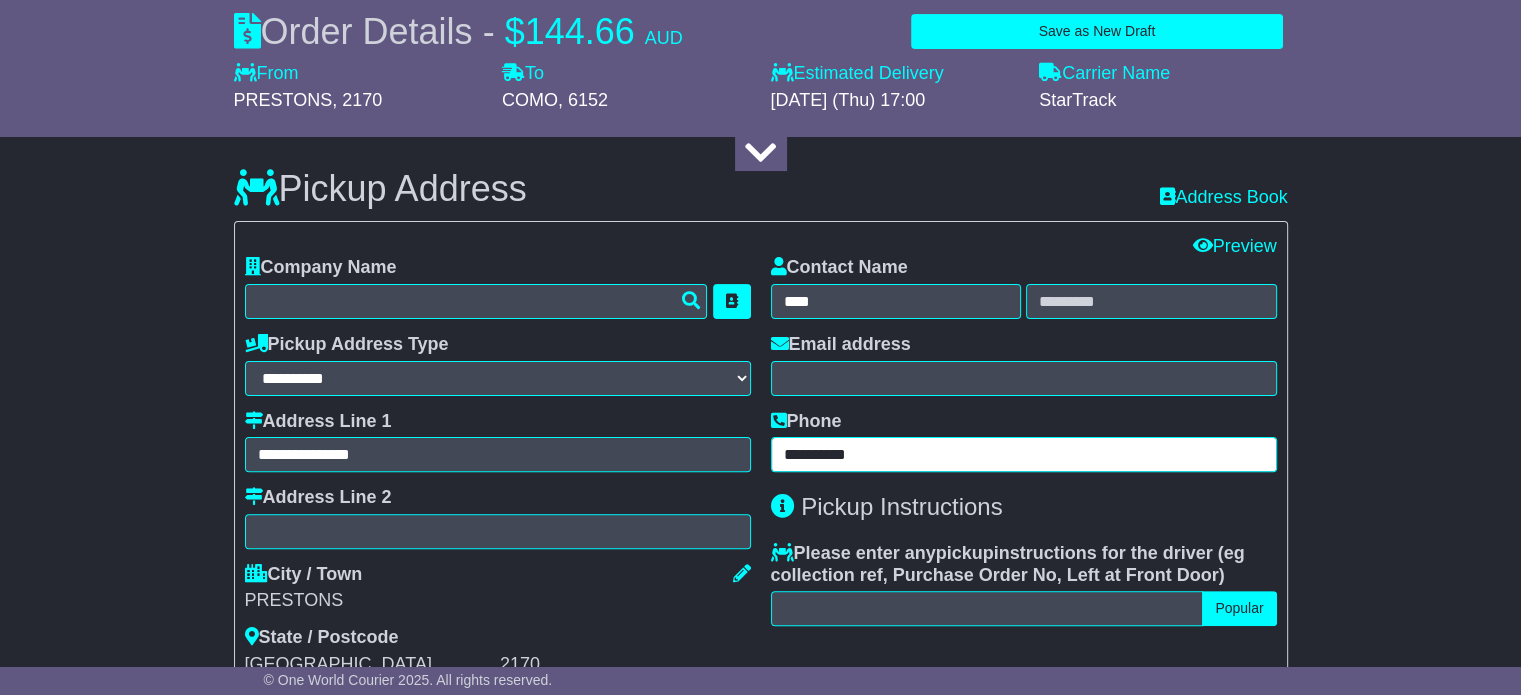 type on "**********" 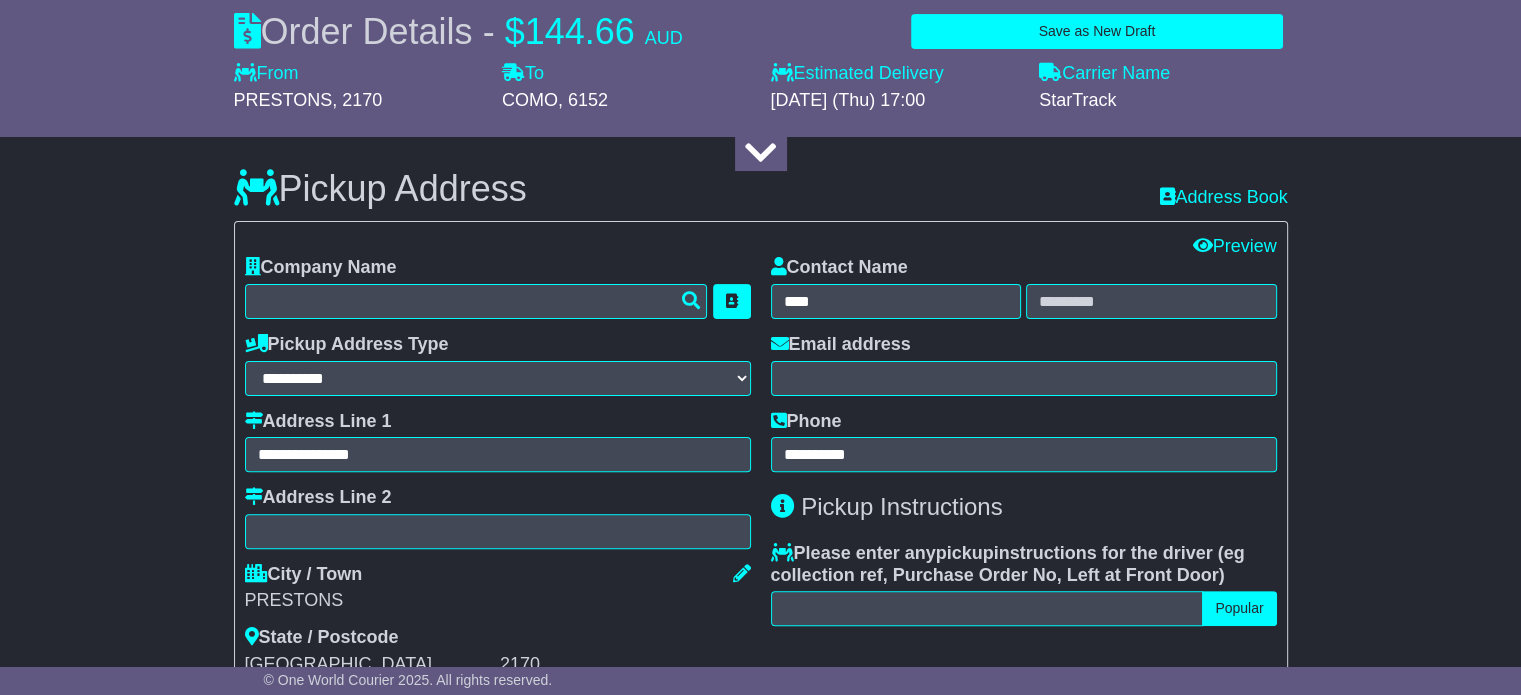 click on "About your package
What is your Package
Documents
Non-Documents
What are the Incoterms?
***
***
***
***
***
***
Description of Goods
Attention: dangerous goods are not allowed by service.
Your Internal Reference (required)
Any Dangerous Goods?
No" at bounding box center (760, 1342) 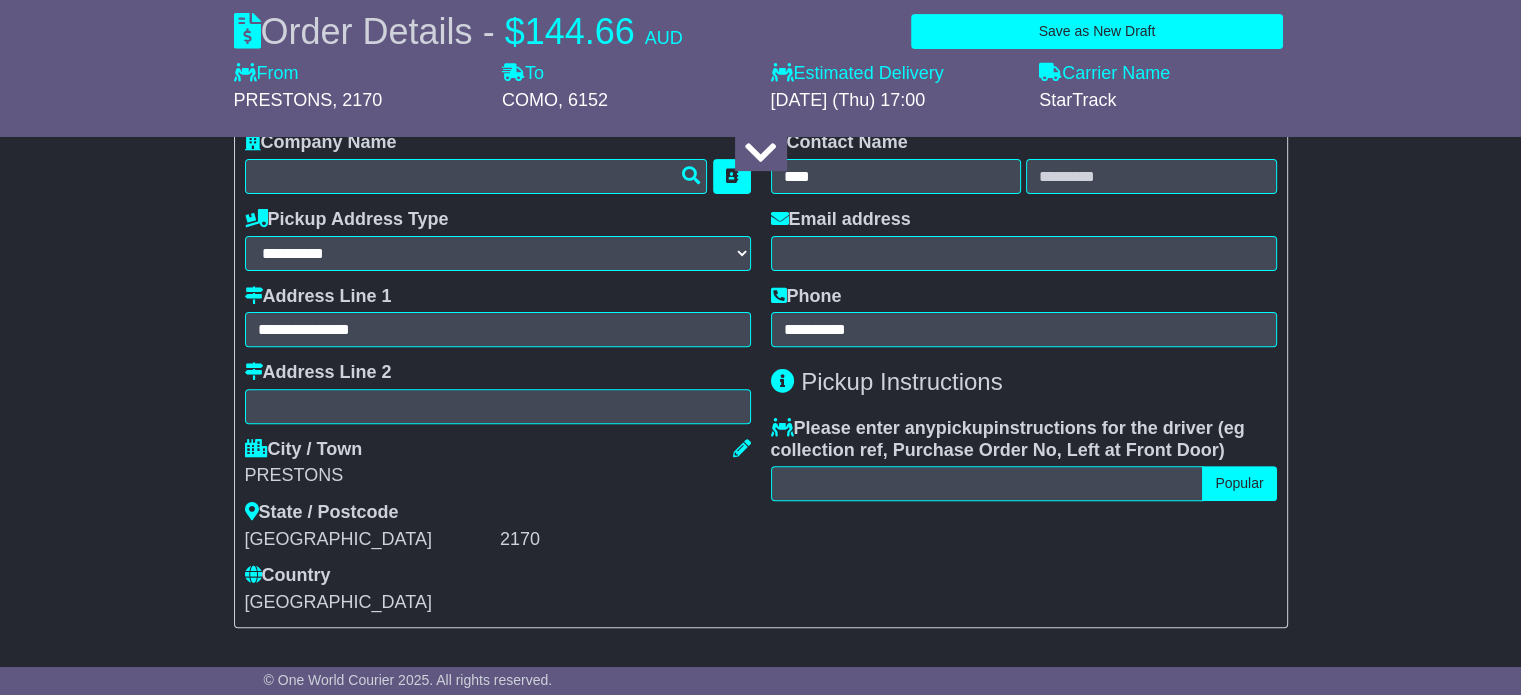 scroll, scrollTop: 610, scrollLeft: 0, axis: vertical 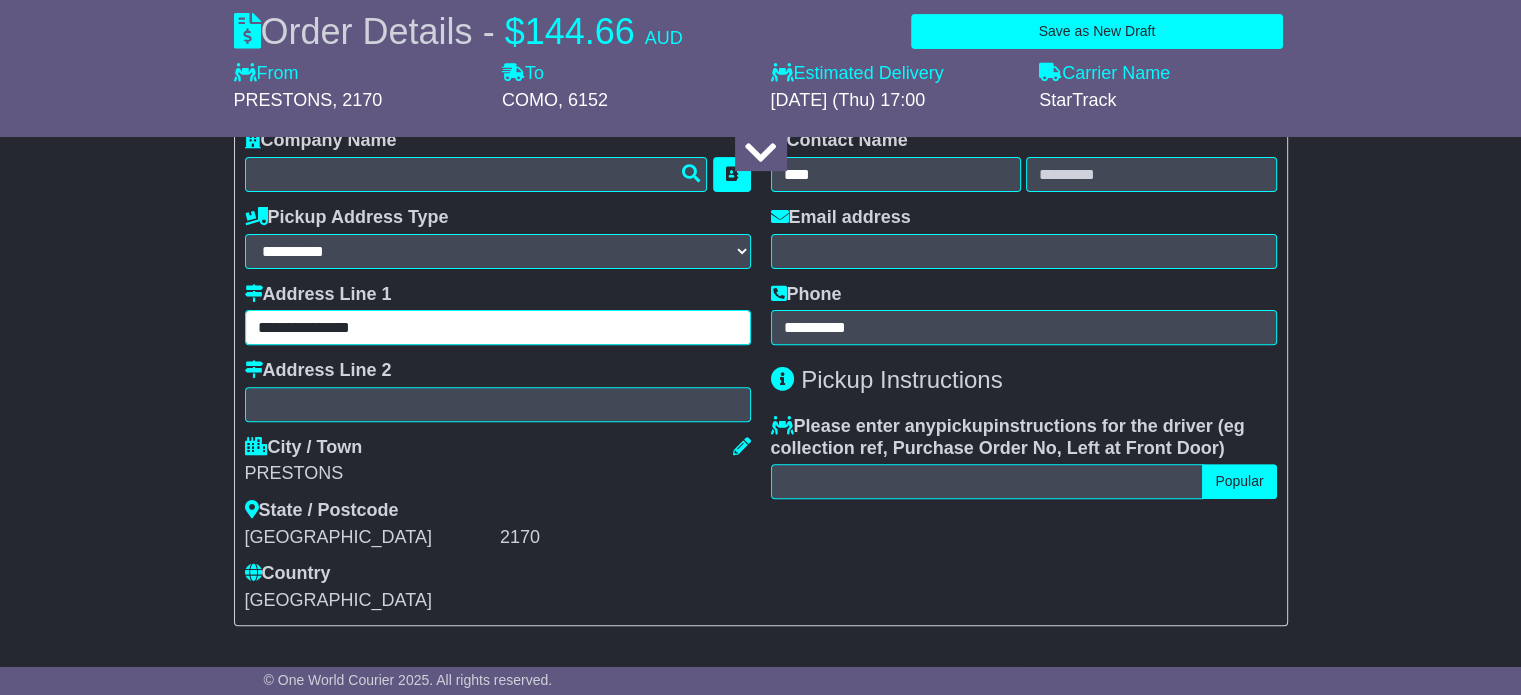 drag, startPoint x: 252, startPoint y: 324, endPoint x: 387, endPoint y: 327, distance: 135.03333 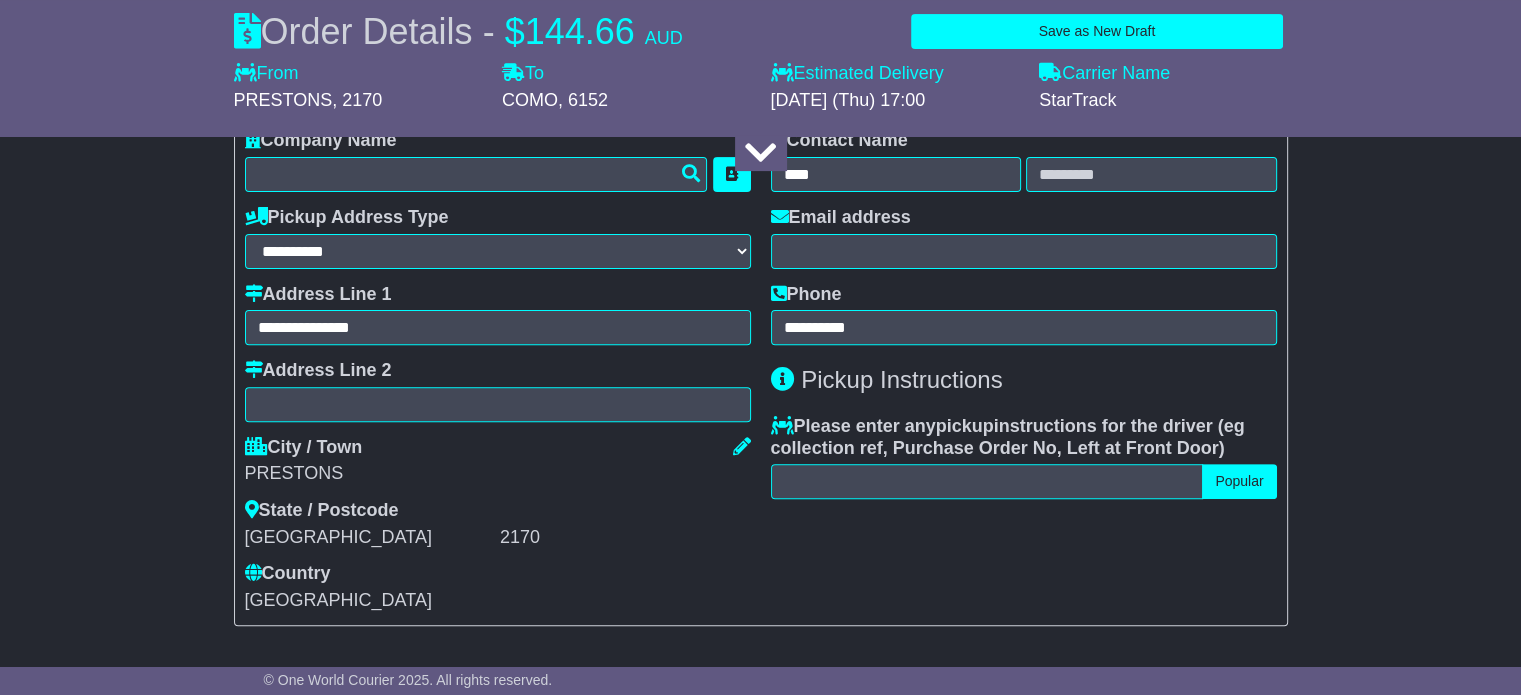 click on "About your package
What is your Package
Documents
Non-Documents
What are the Incoterms?
***
***
***
***
***
***
Description of Goods
Attention: dangerous goods are not allowed by service.
Your Internal Reference (required)
Any Dangerous Goods?
No" at bounding box center (760, 1215) 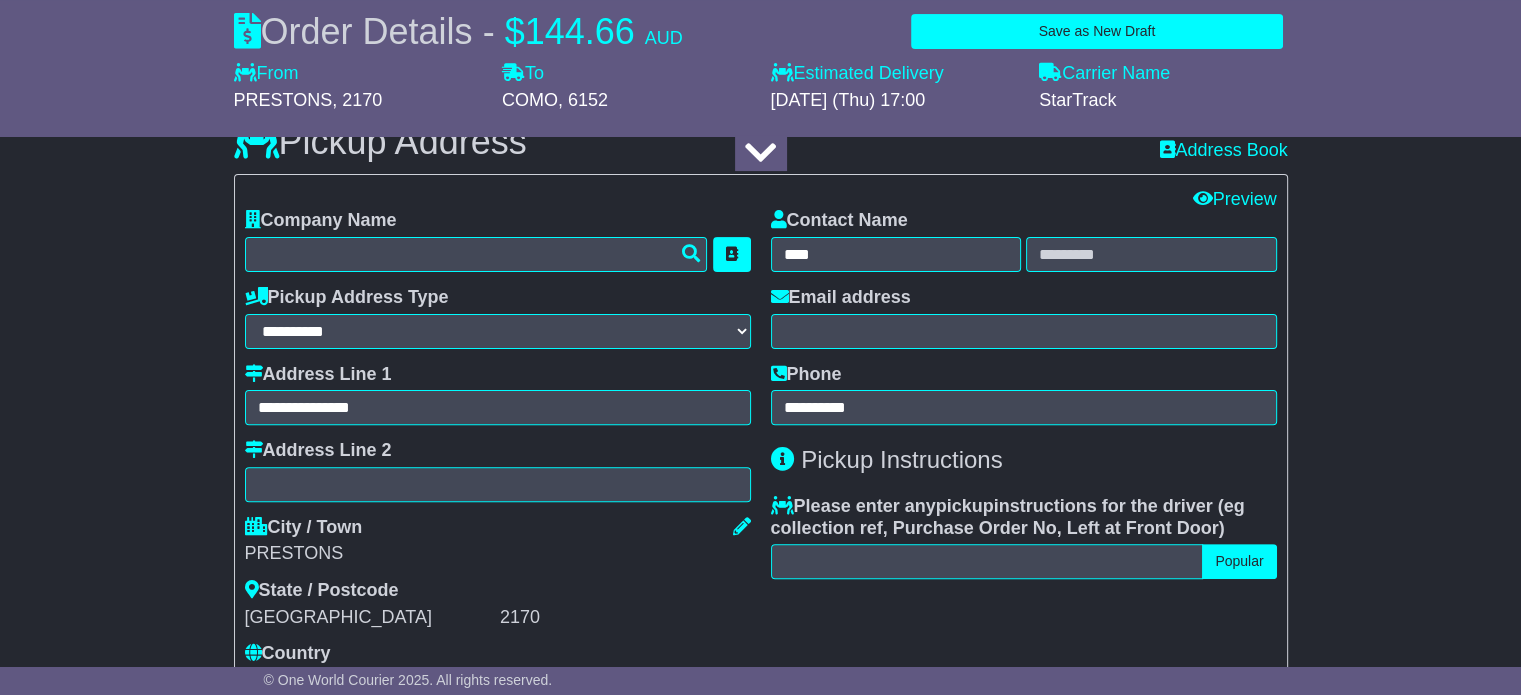 scroll, scrollTop: 528, scrollLeft: 0, axis: vertical 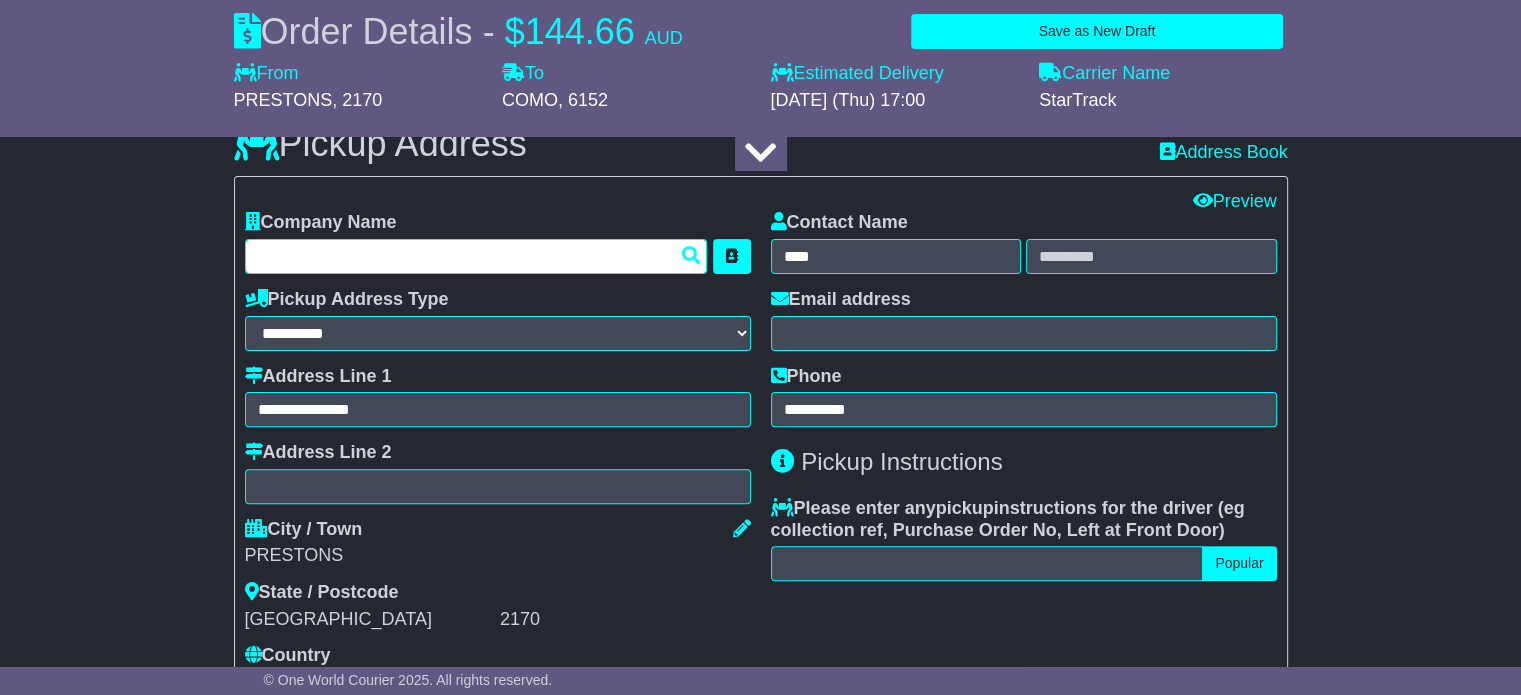 click at bounding box center [476, 256] 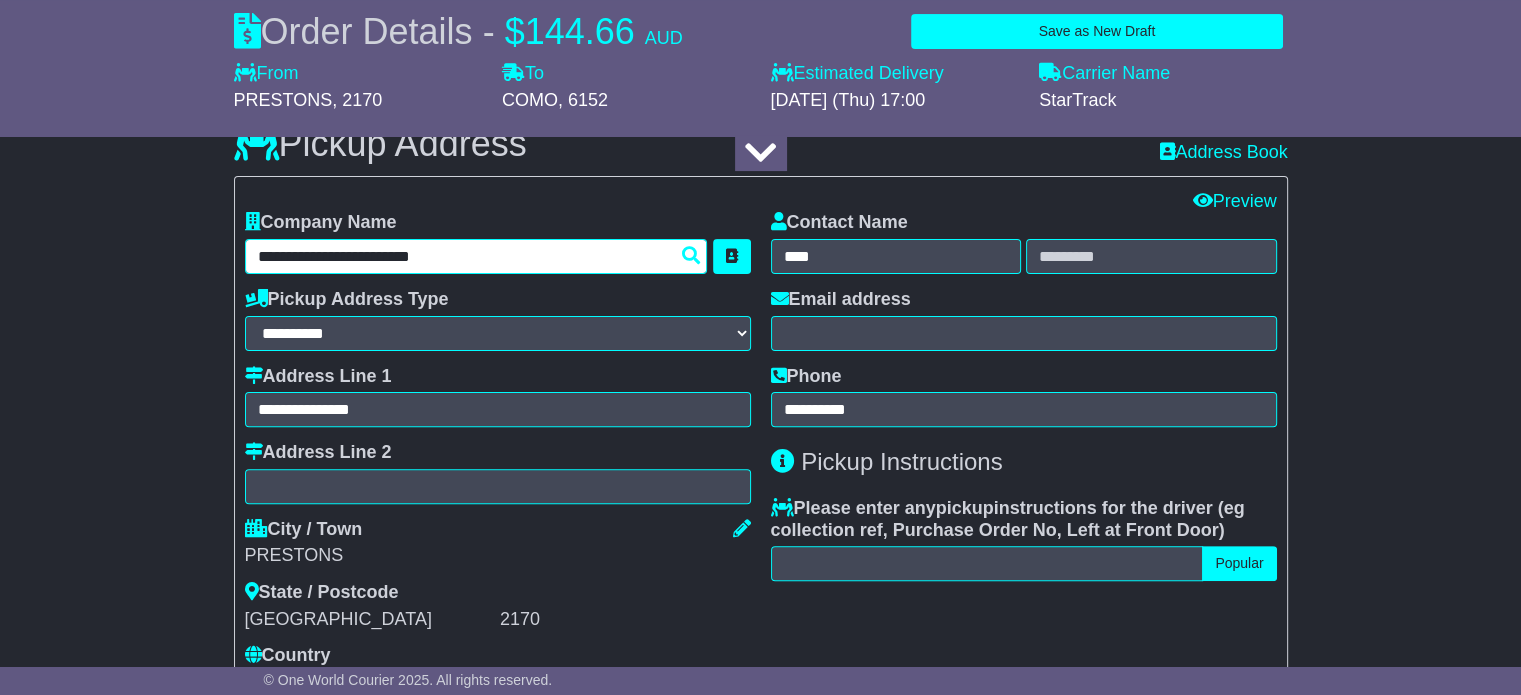 type on "**********" 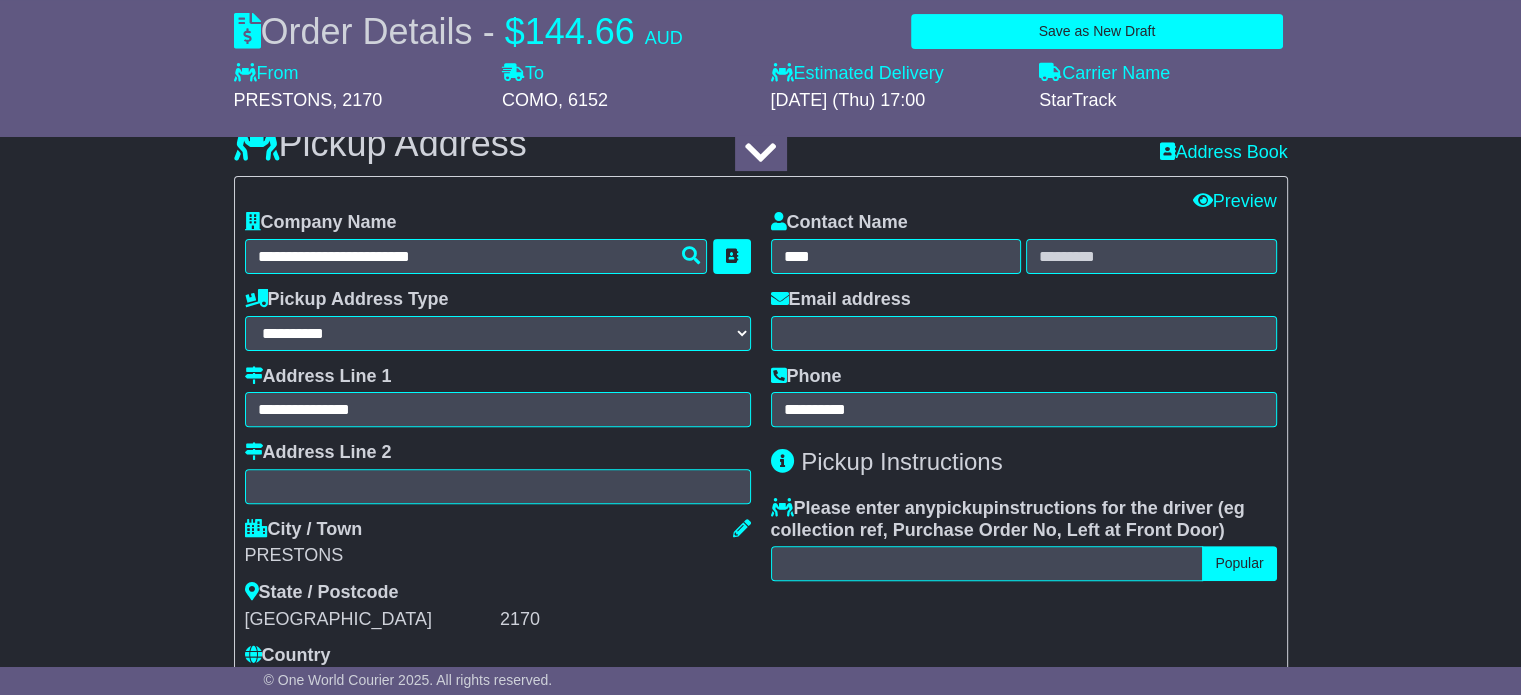 click on "About your package
What is your Package
Documents
Non-Documents
What are the Incoterms?
***
***
***
***
***
***
Description of Goods
Attention: dangerous goods are not allowed by service.
Your Internal Reference (required)
Any Dangerous Goods?
No" at bounding box center (760, 1297) 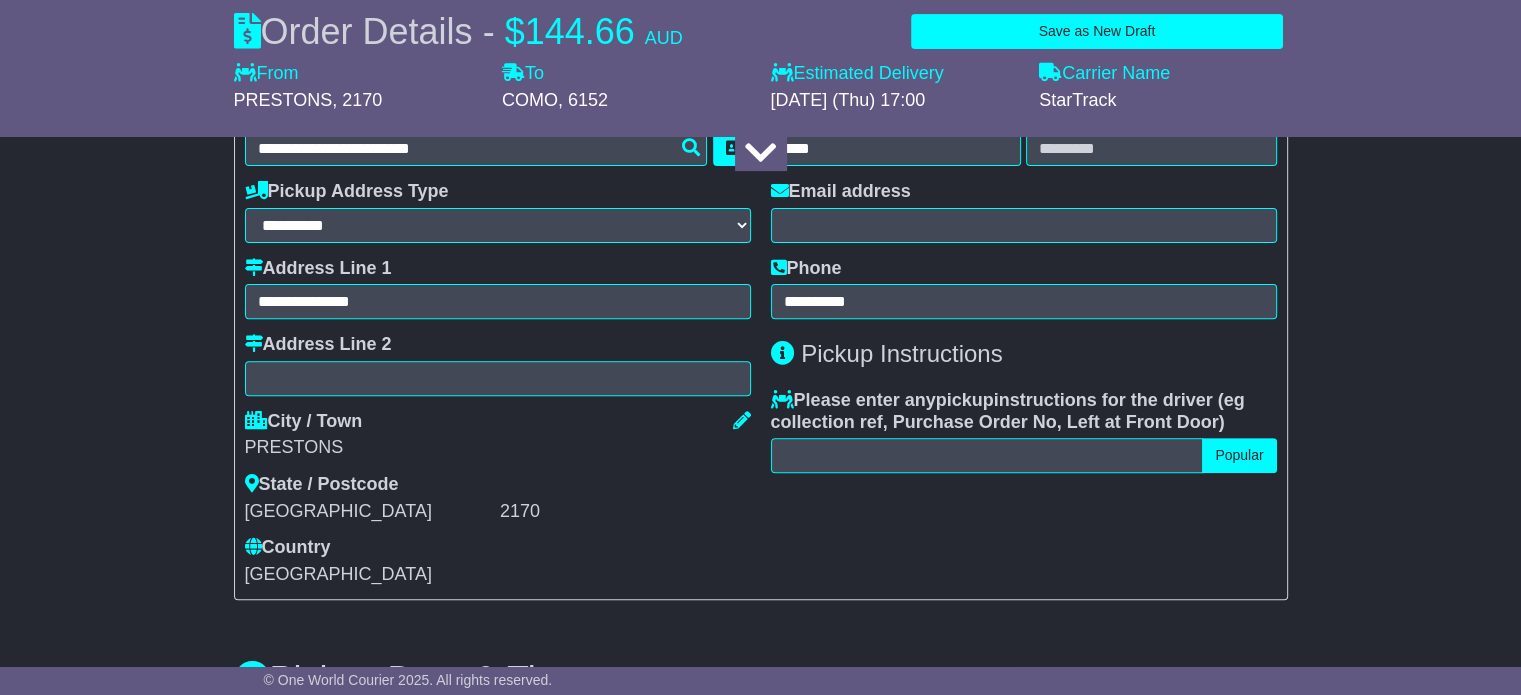 scroll, scrollTop: 635, scrollLeft: 0, axis: vertical 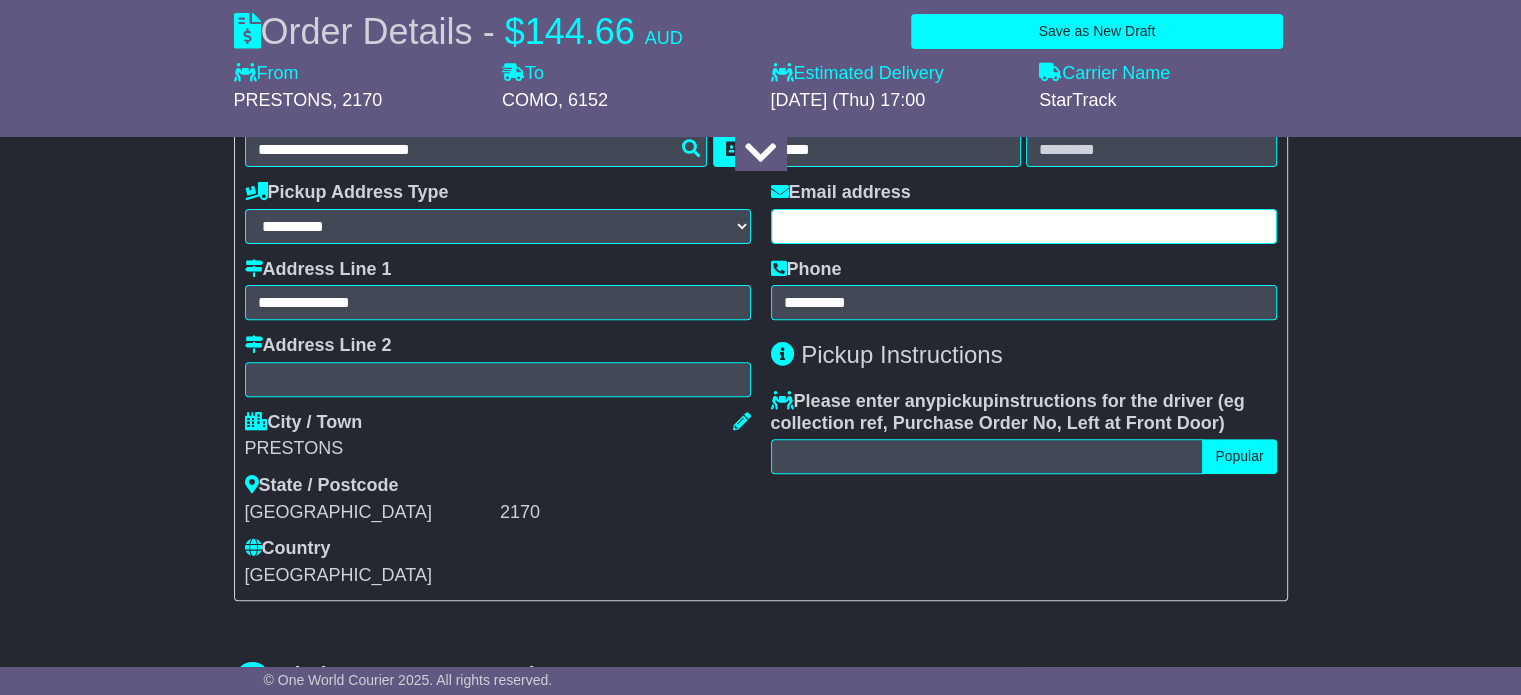click at bounding box center (1024, 226) 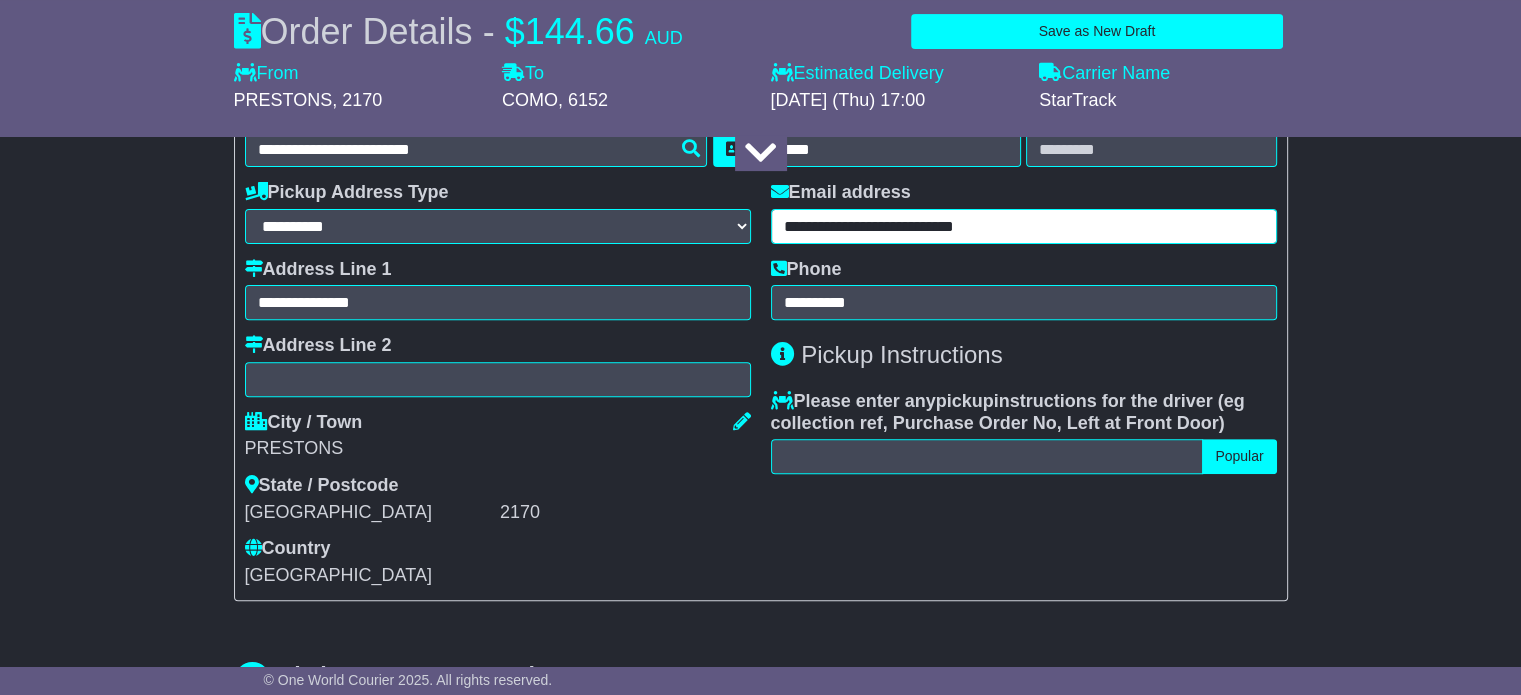 type on "**********" 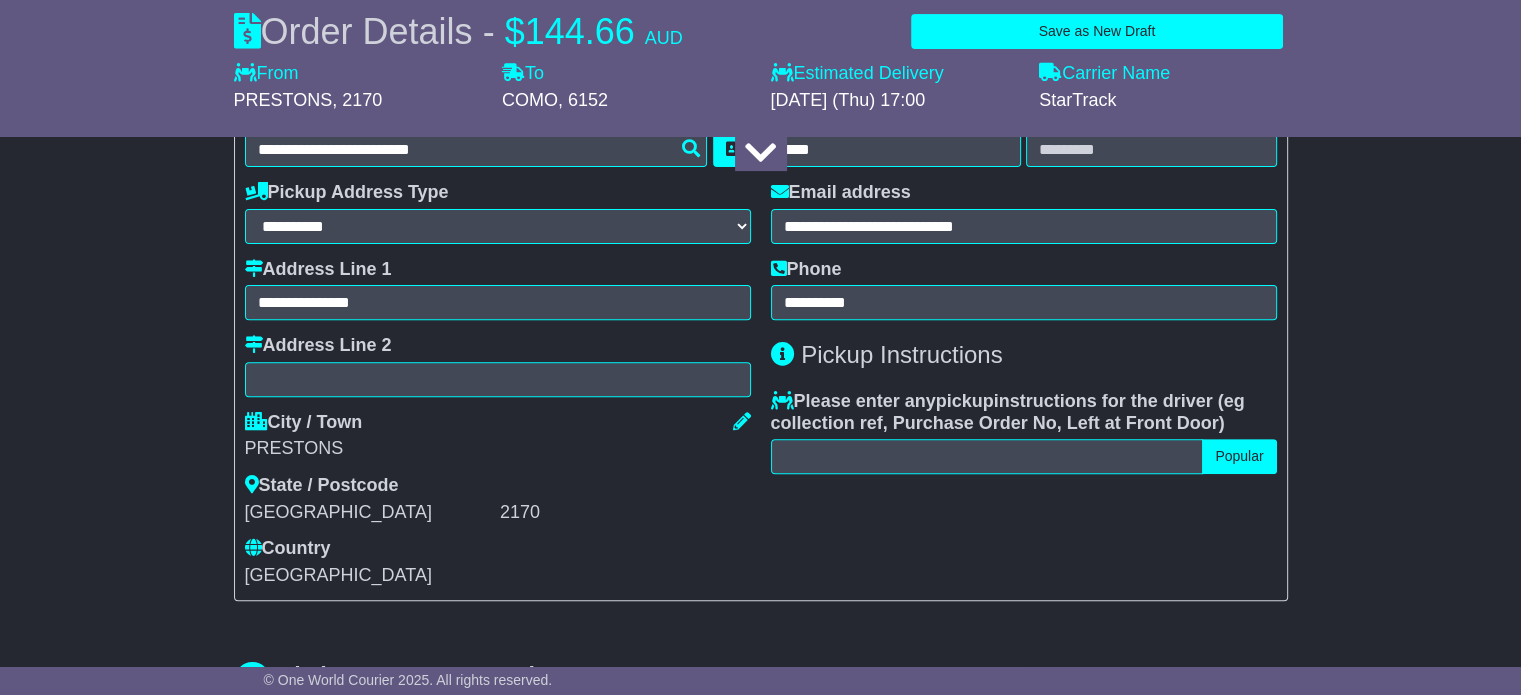 click on "About your package
What is your Package
Documents
Non-Documents
What are the Incoterms?
***
***
***
***
***
***
Description of Goods
Attention: dangerous goods are not allowed by service.
Your Internal Reference (required)
Any Dangerous Goods?
No" at bounding box center [760, 1190] 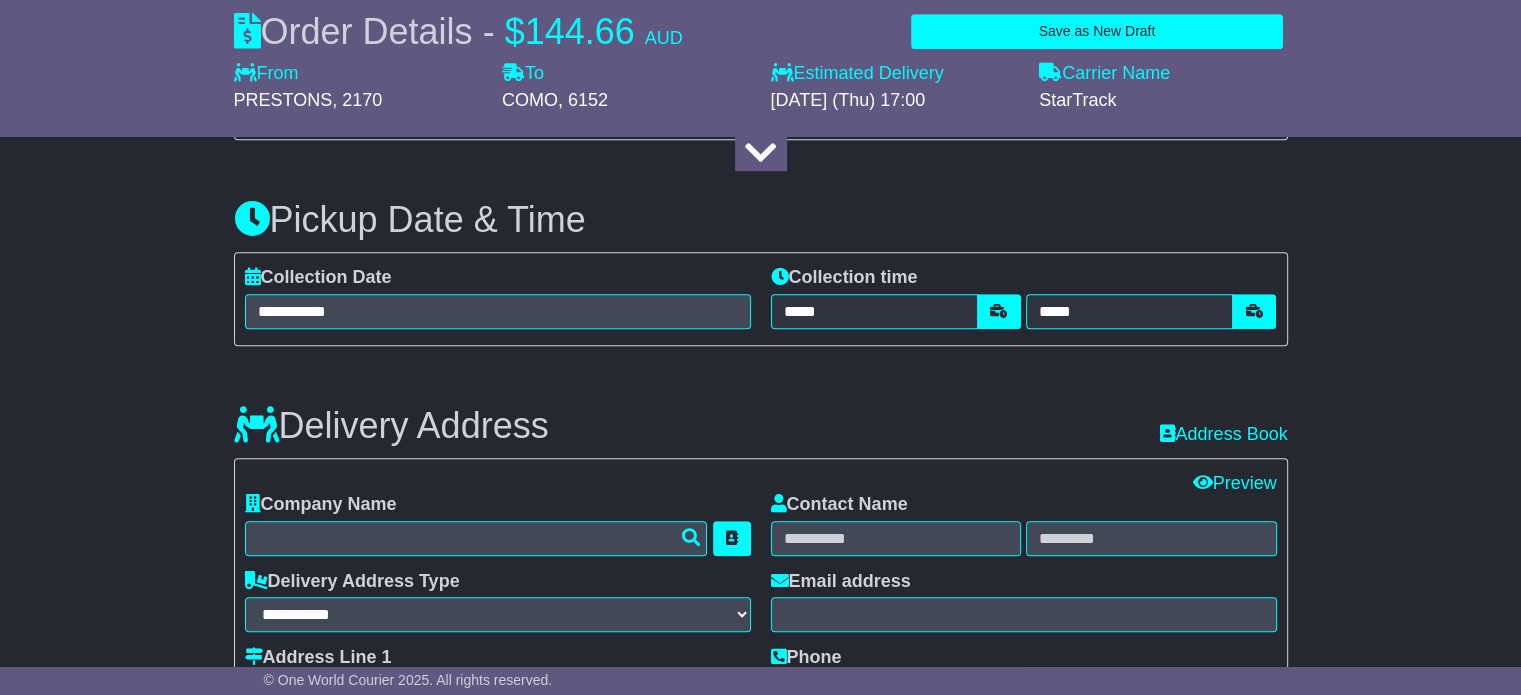 scroll, scrollTop: 1092, scrollLeft: 0, axis: vertical 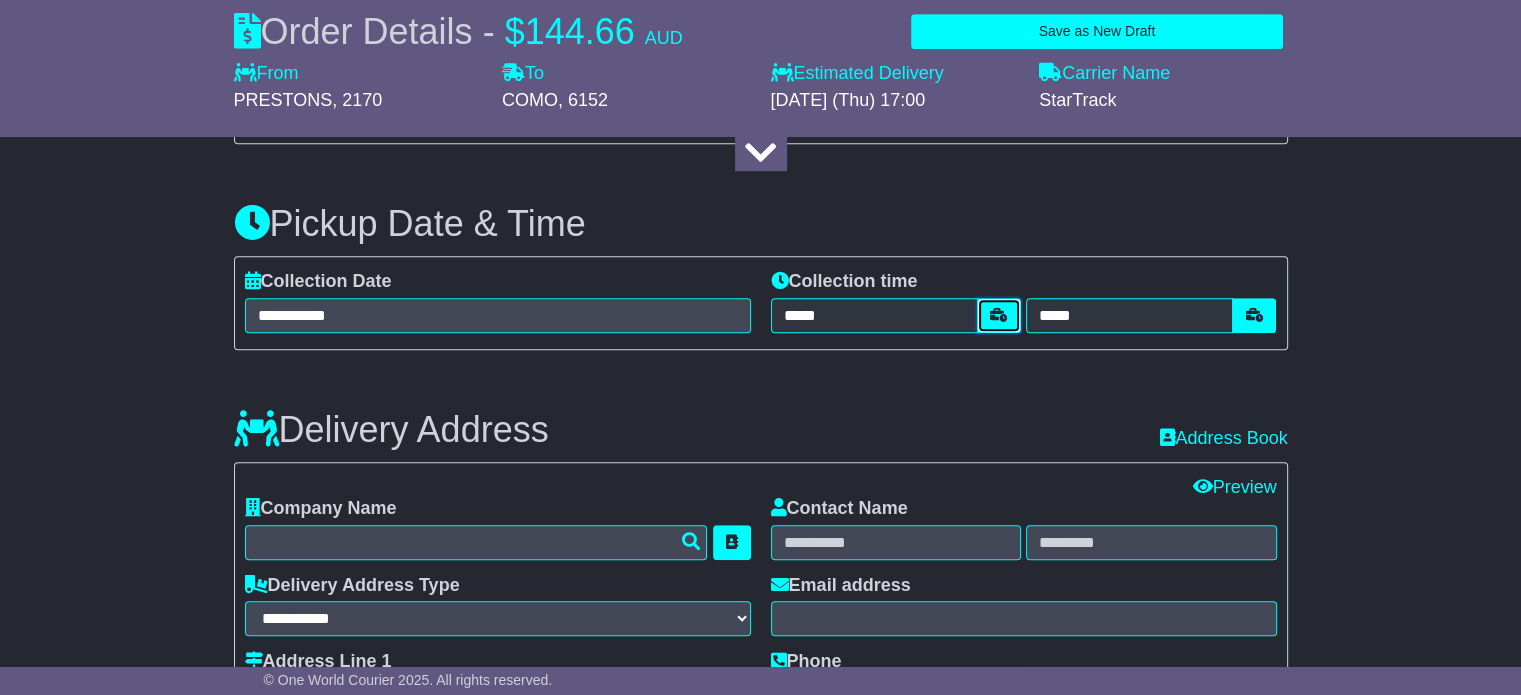 click at bounding box center [999, 315] 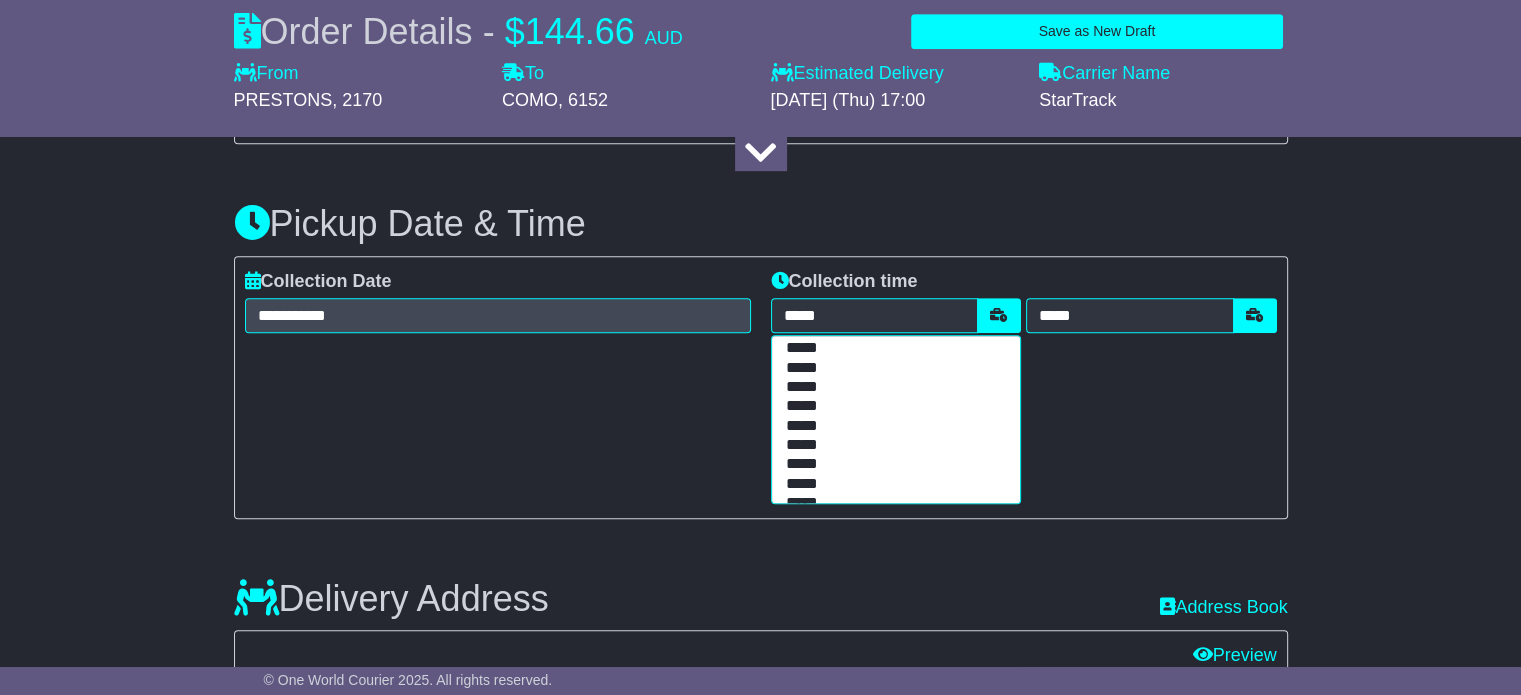 scroll, scrollTop: 164, scrollLeft: 0, axis: vertical 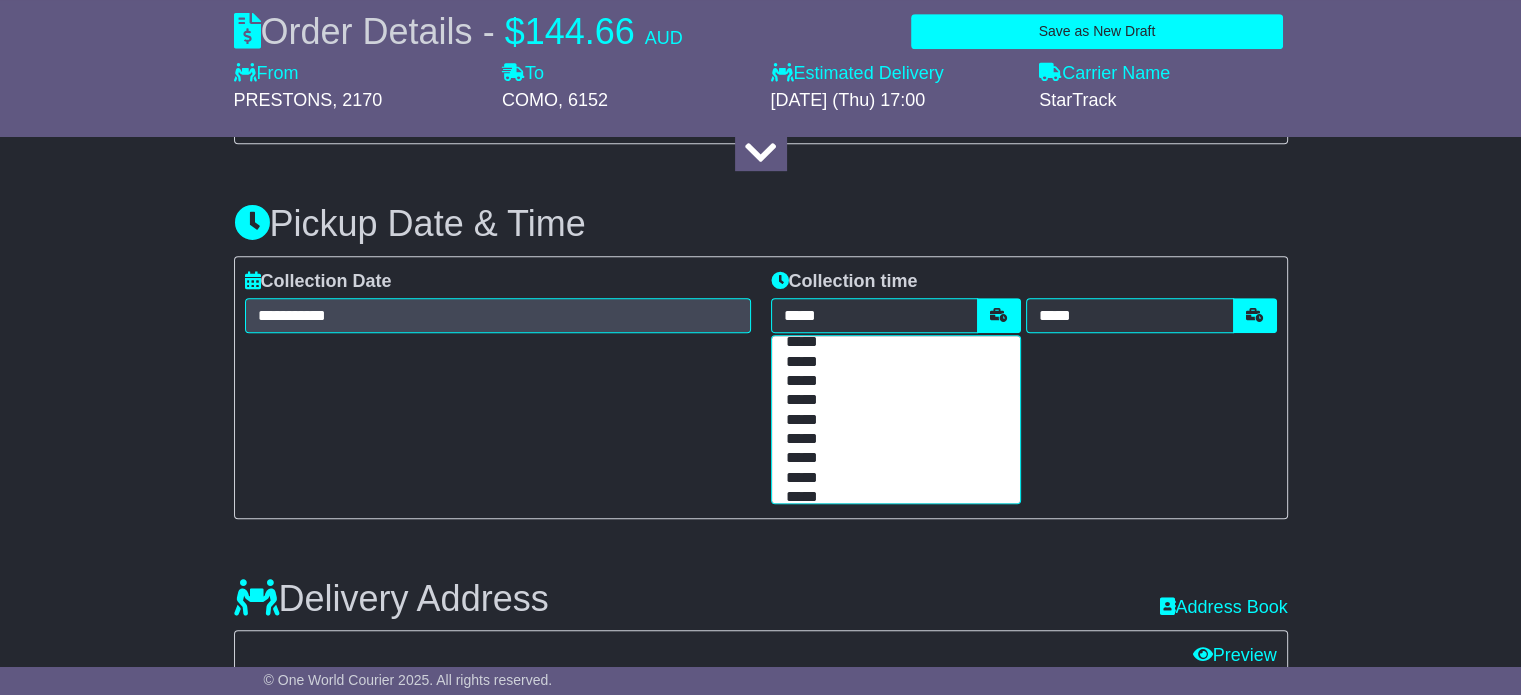 click on "*****" at bounding box center (892, 420) 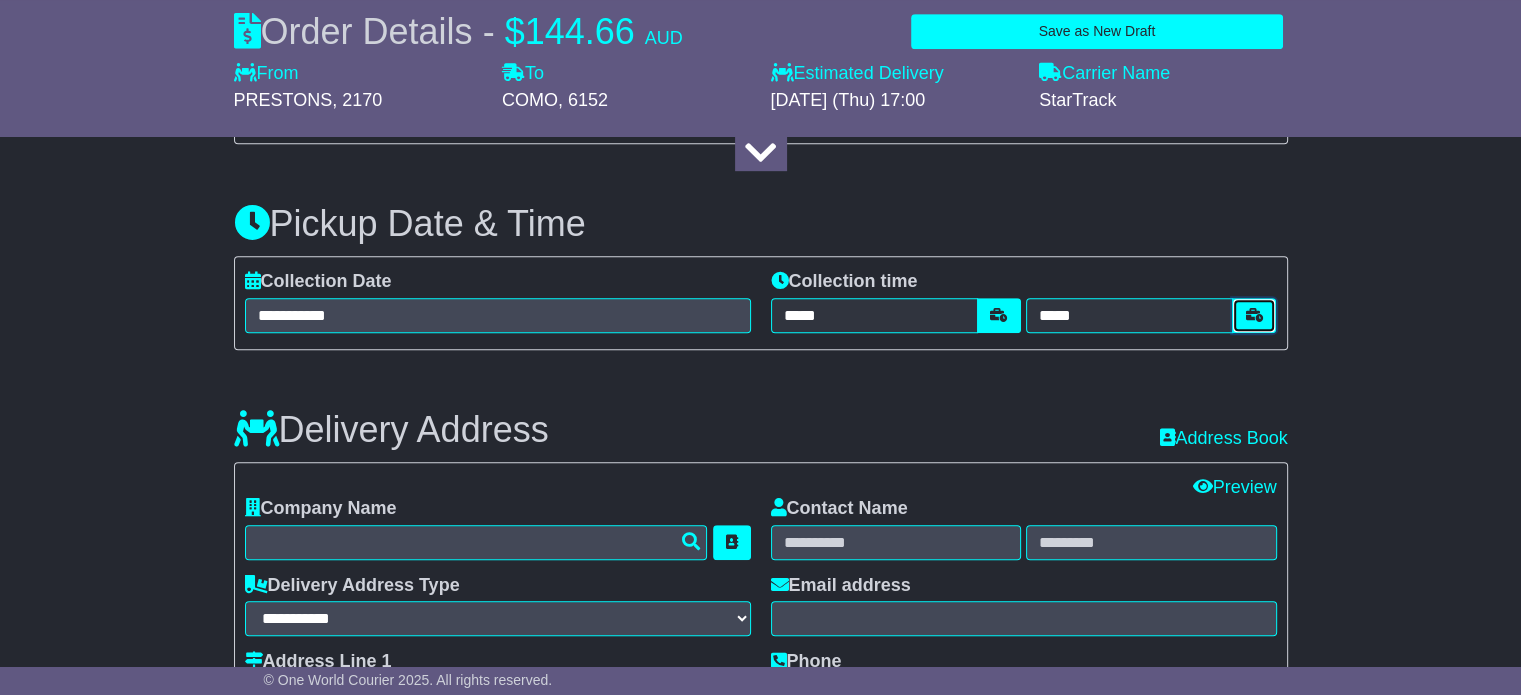 click at bounding box center [1254, 315] 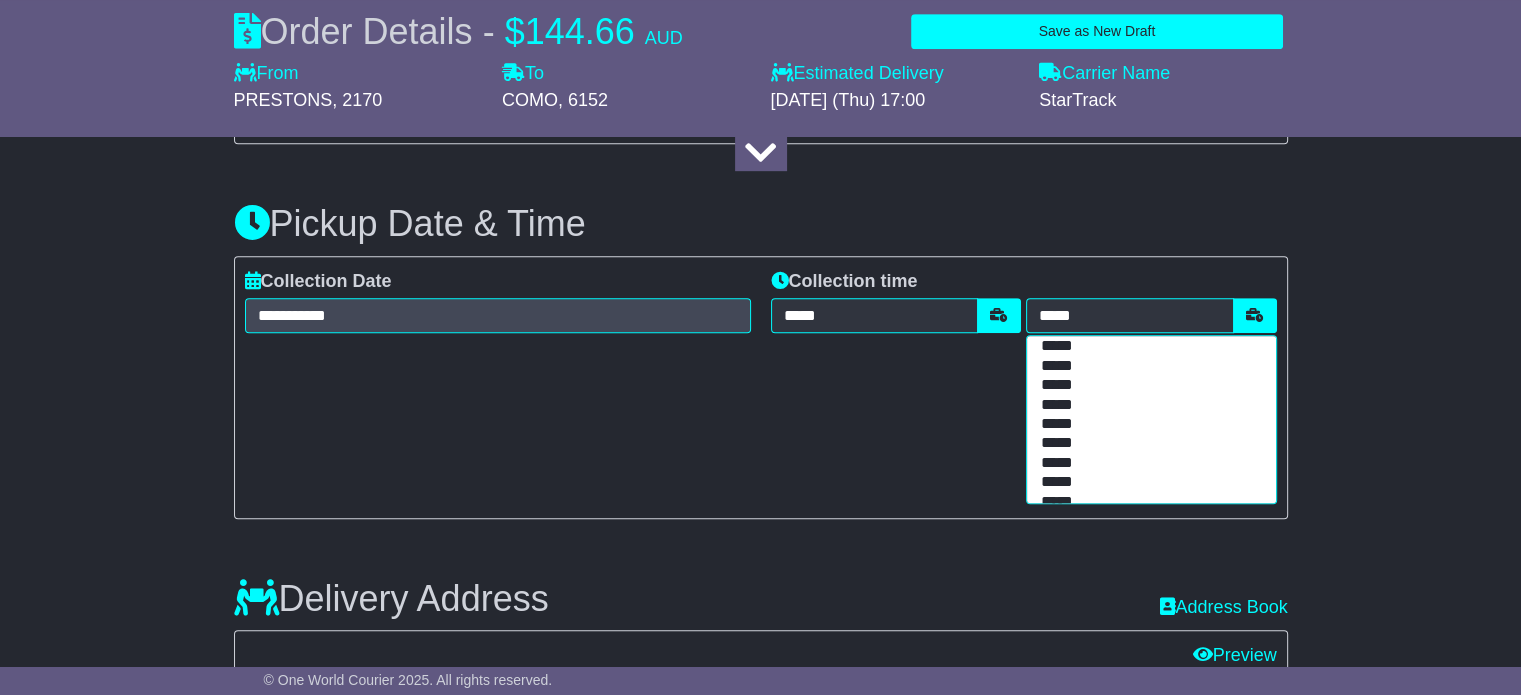 scroll, scrollTop: 471, scrollLeft: 0, axis: vertical 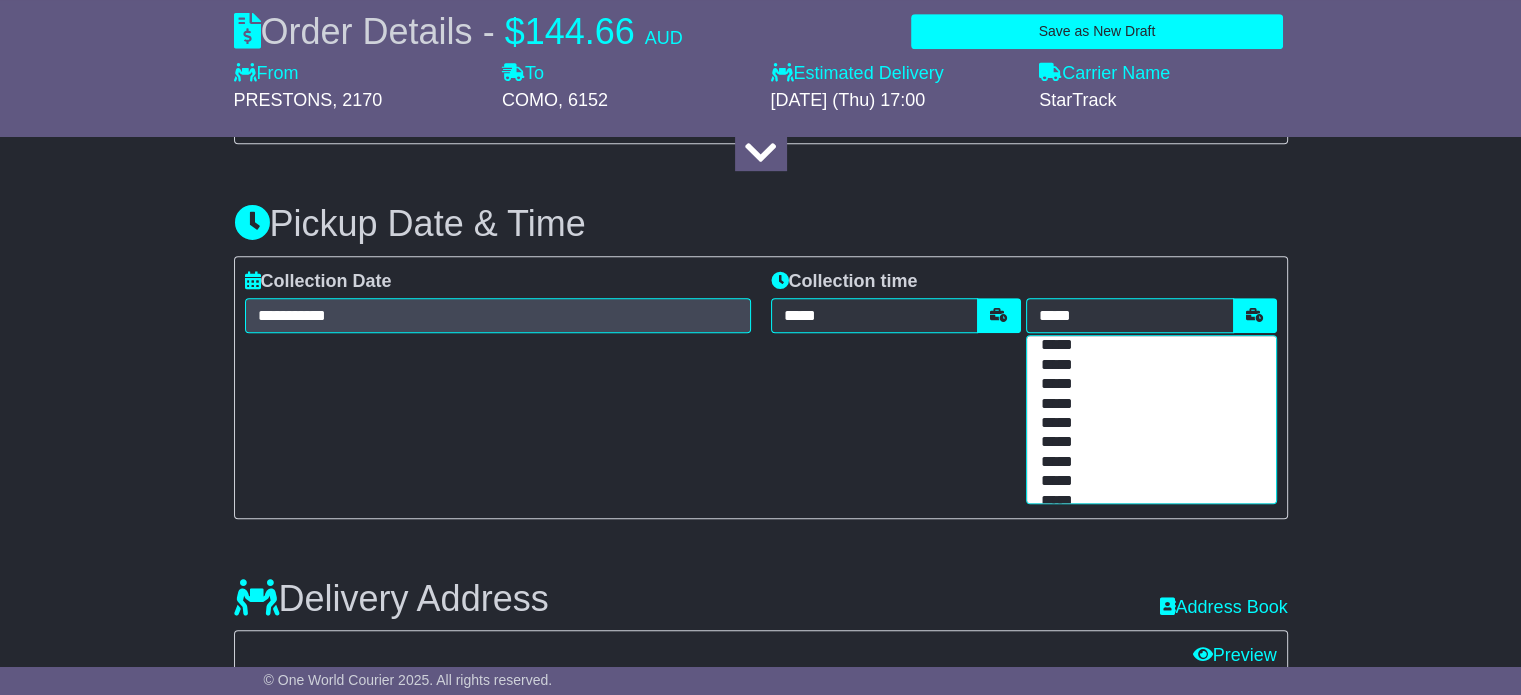 click on "*****" at bounding box center (1147, 423) 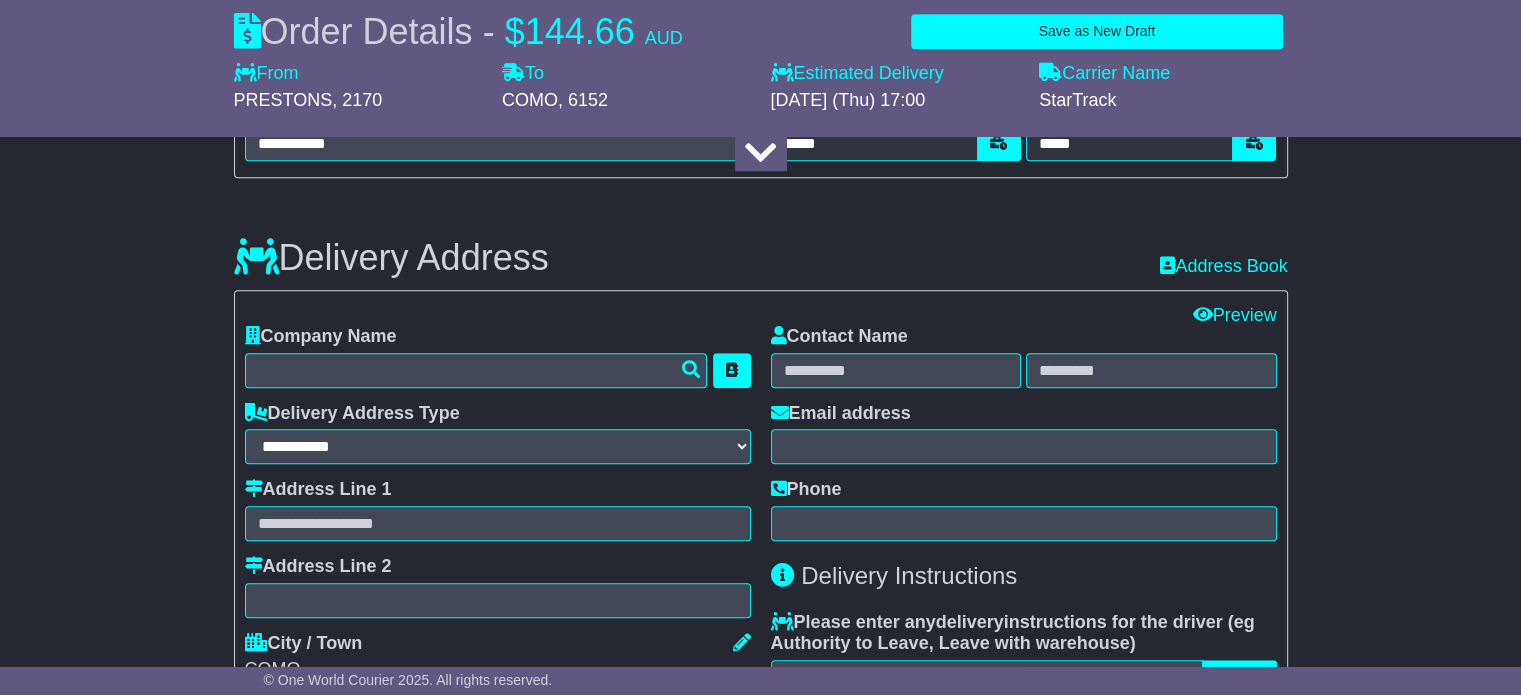 scroll, scrollTop: 1267, scrollLeft: 0, axis: vertical 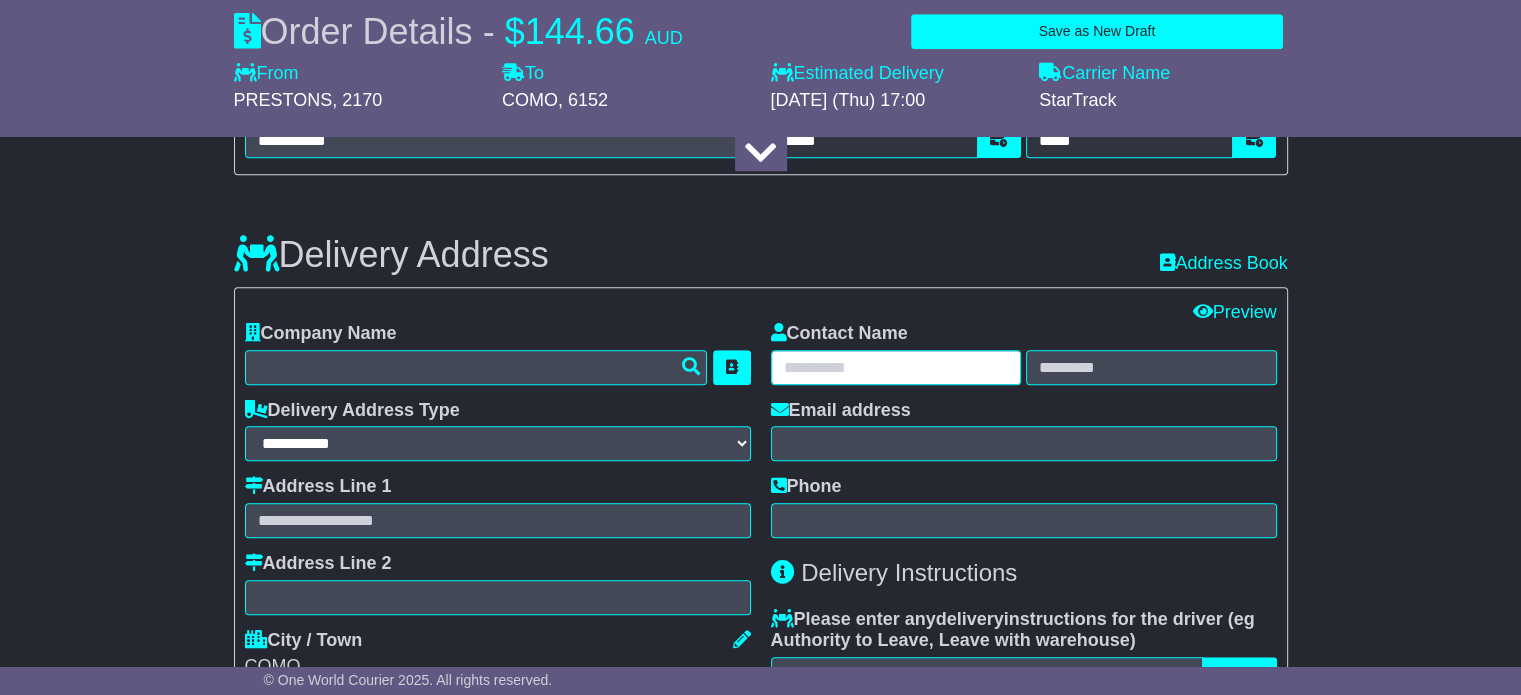 click at bounding box center [896, 367] 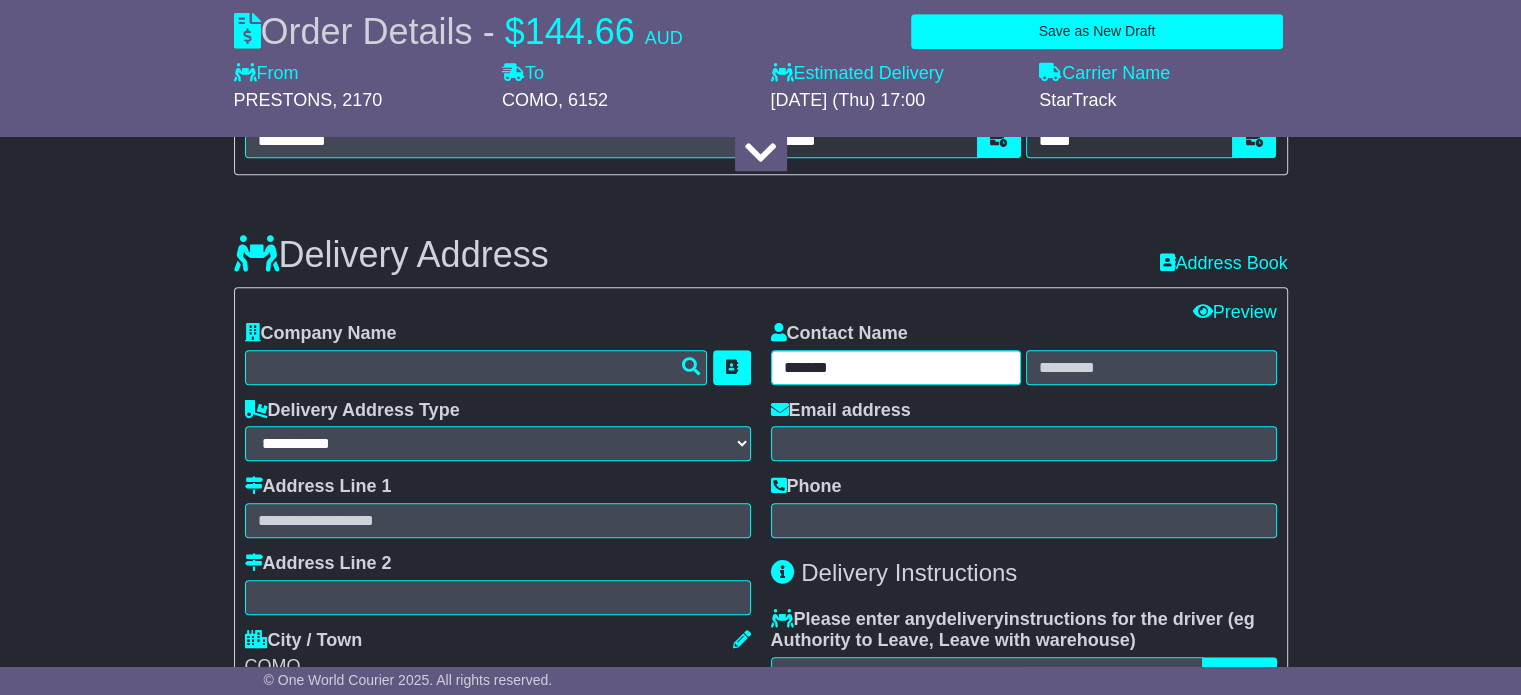 type on "******" 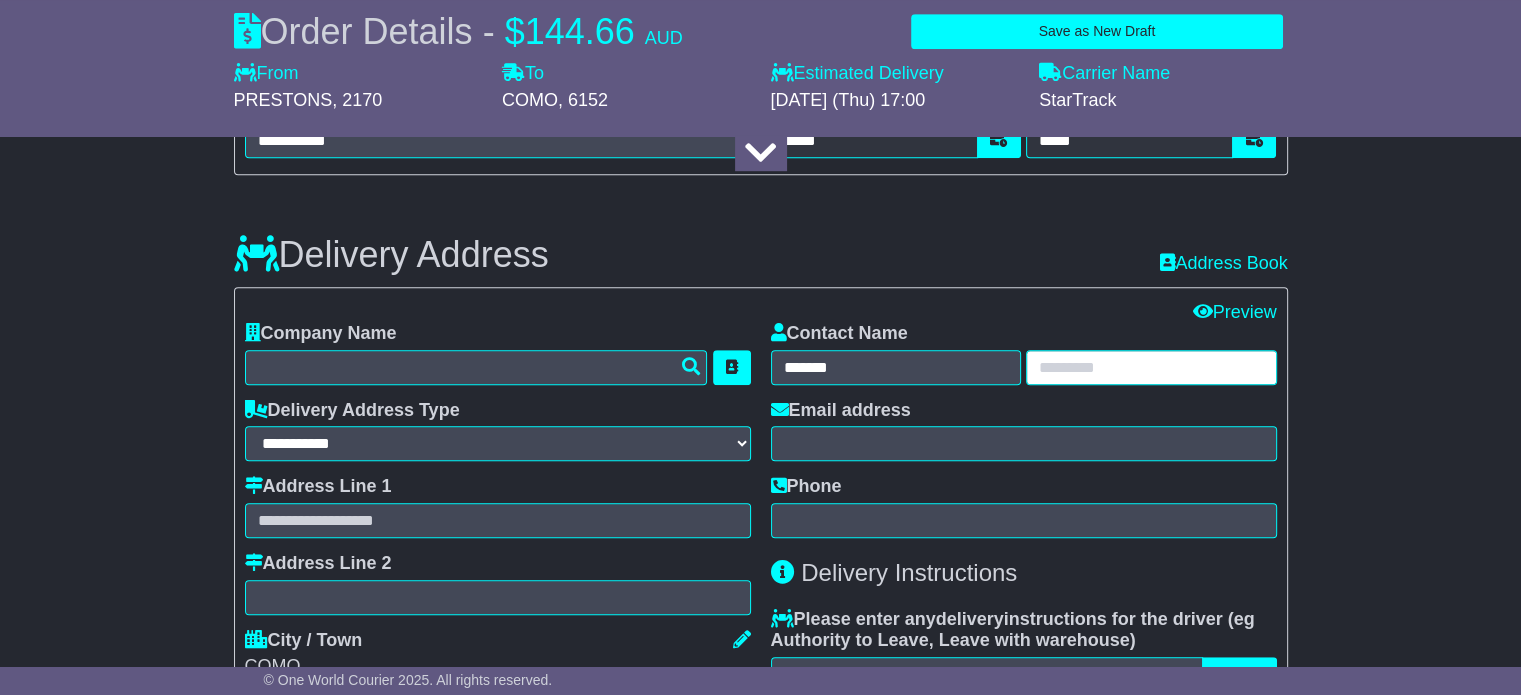paste on "*****" 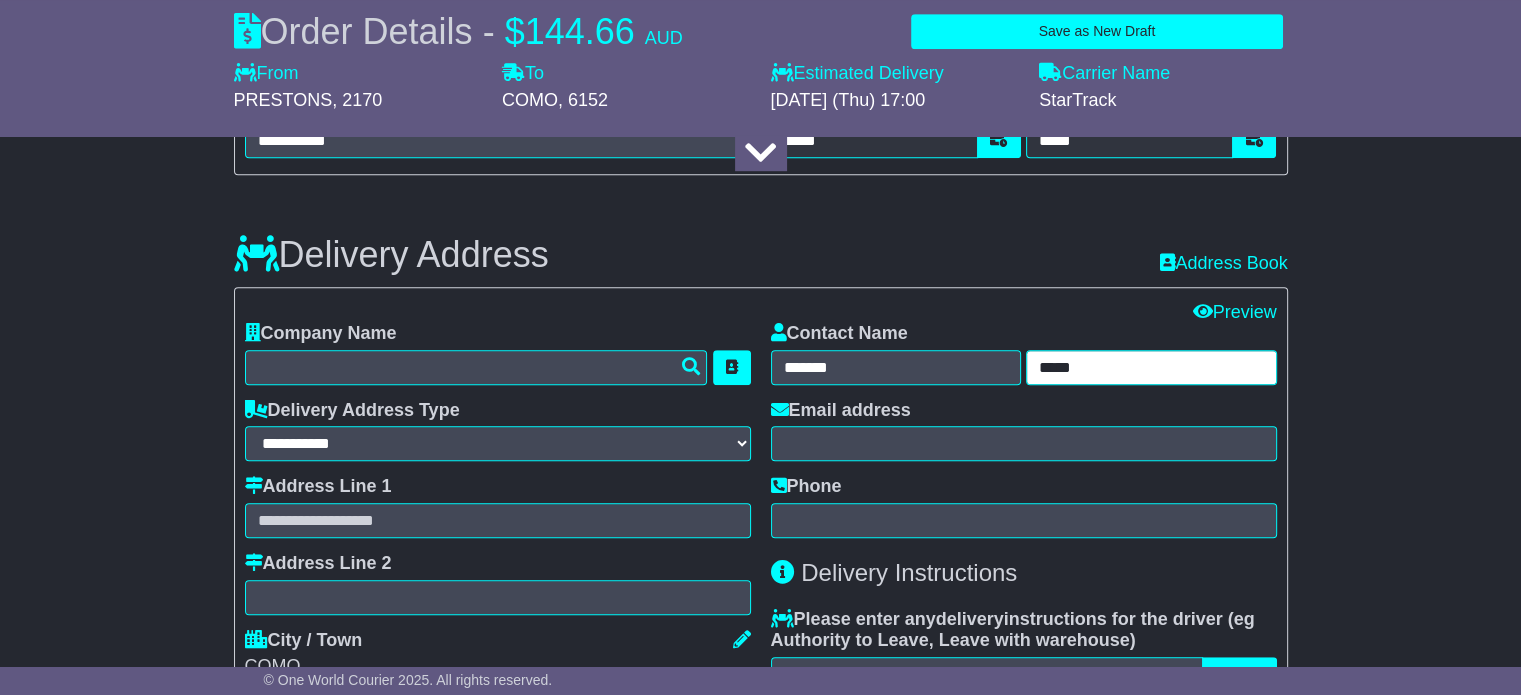 type on "*****" 